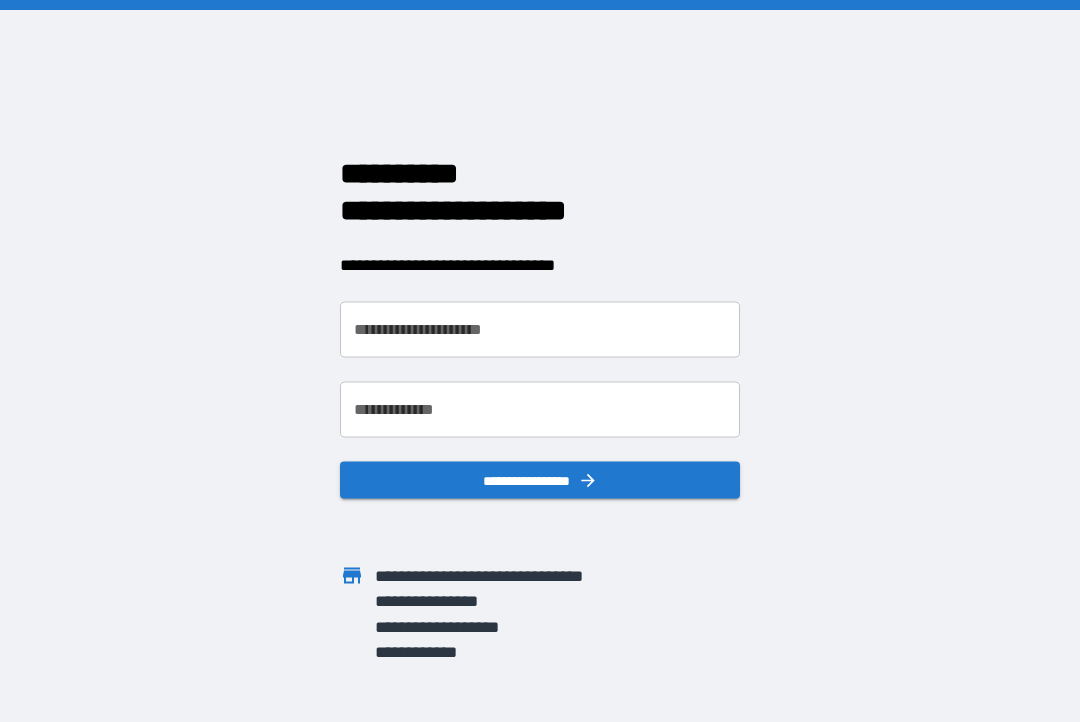 scroll, scrollTop: 0, scrollLeft: 0, axis: both 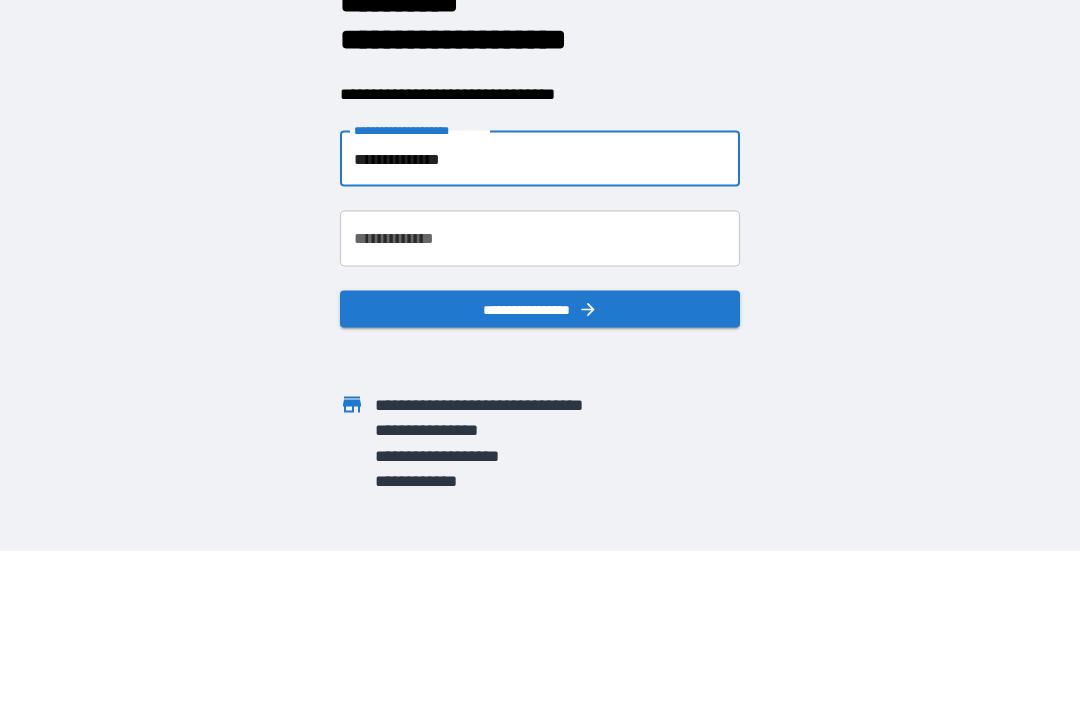 type on "**********" 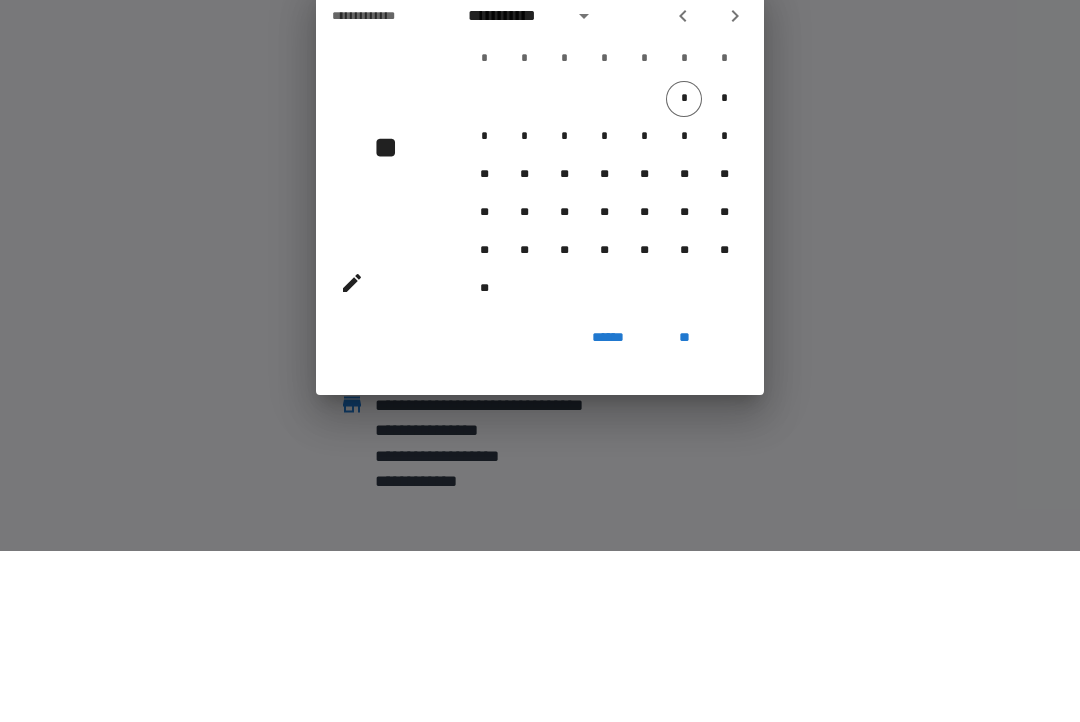 click on "*" at bounding box center (564, 230) 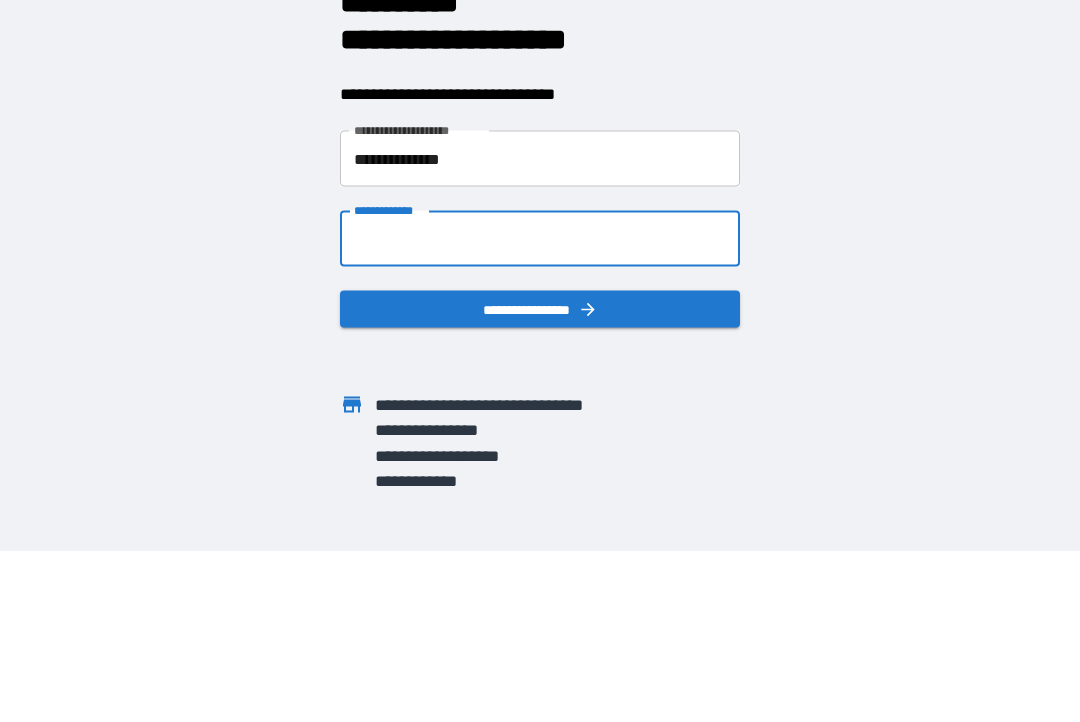 click on "**********" at bounding box center (540, 410) 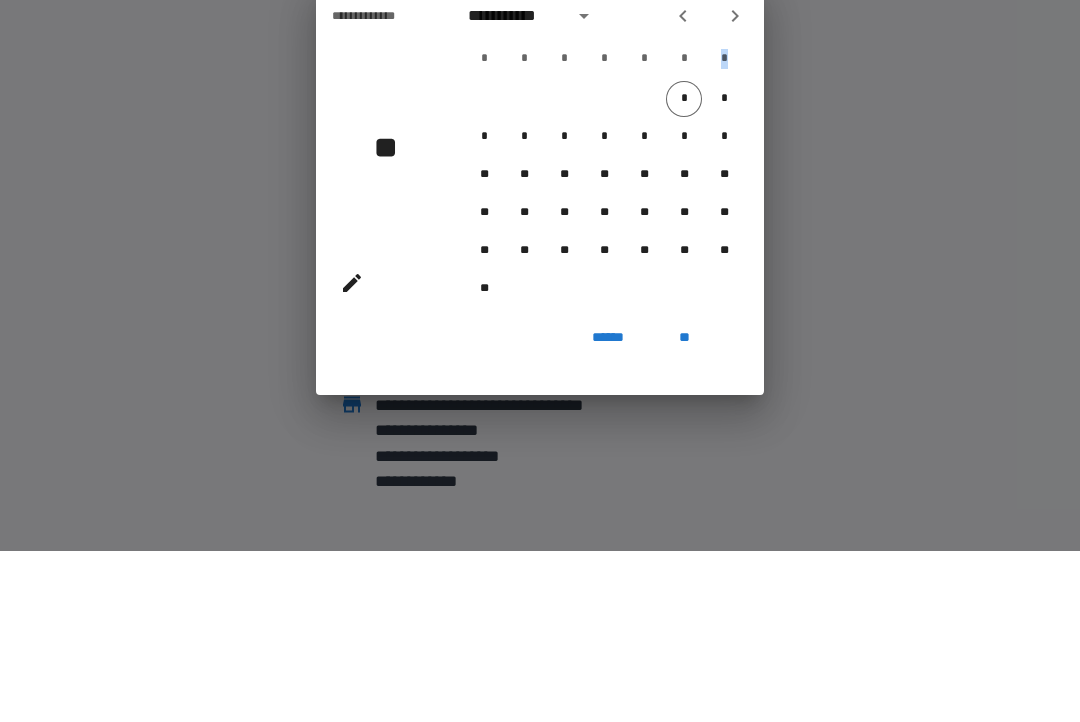 click on "*" at bounding box center (724, 230) 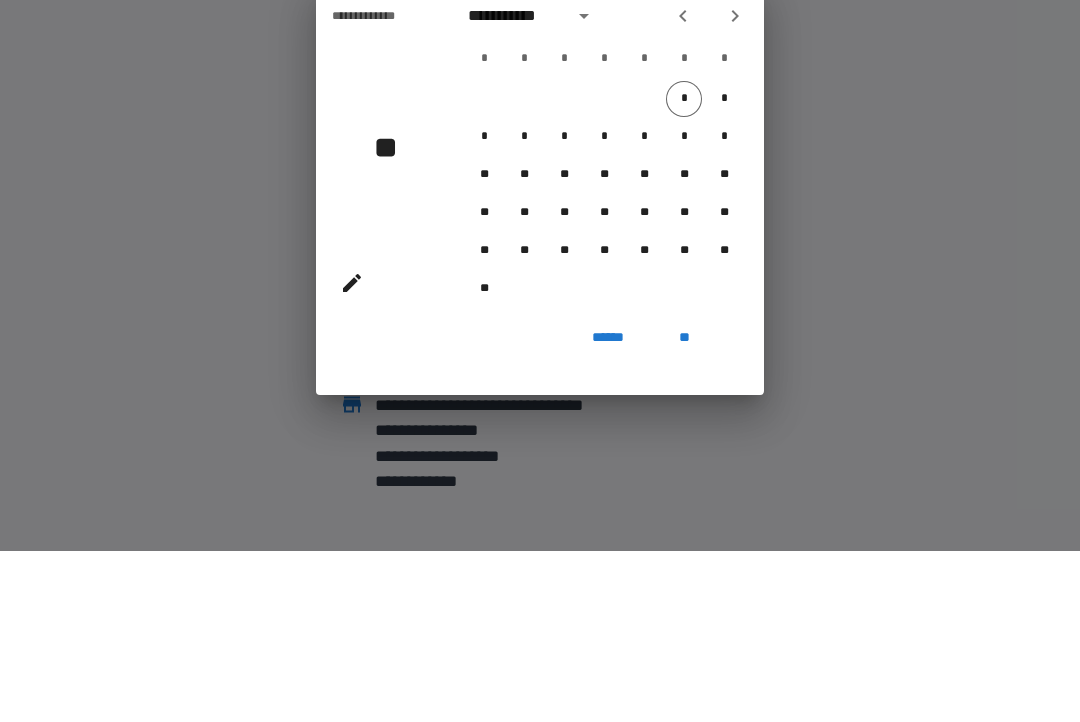 click at bounding box center [735, 187] 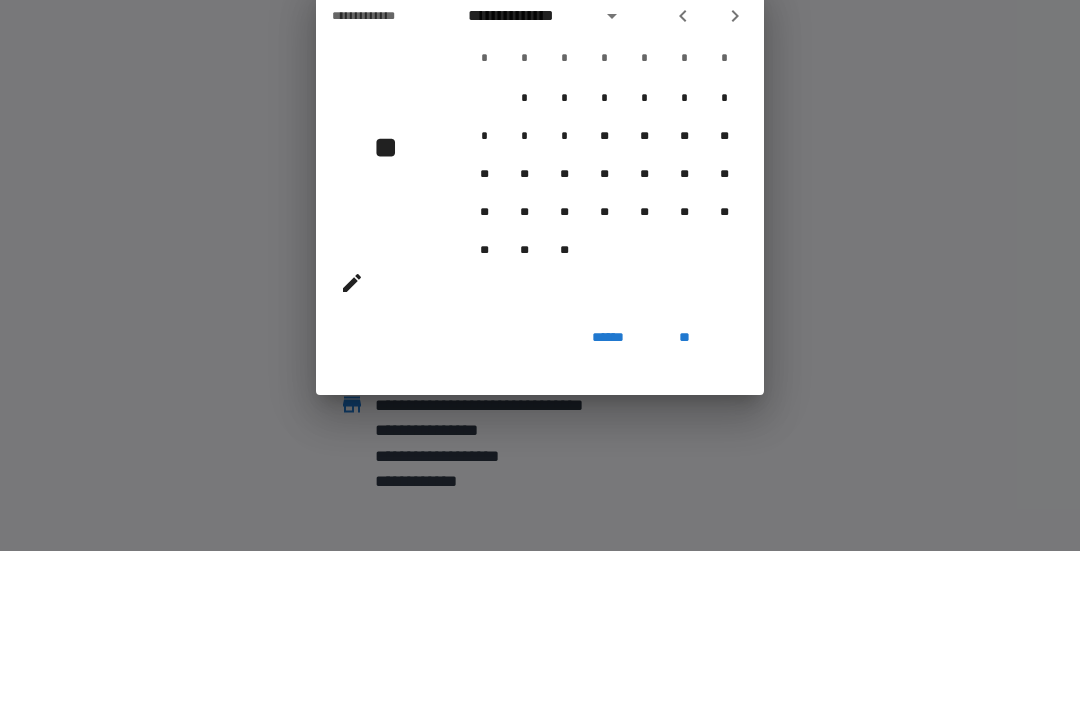 click on "*" at bounding box center (724, 230) 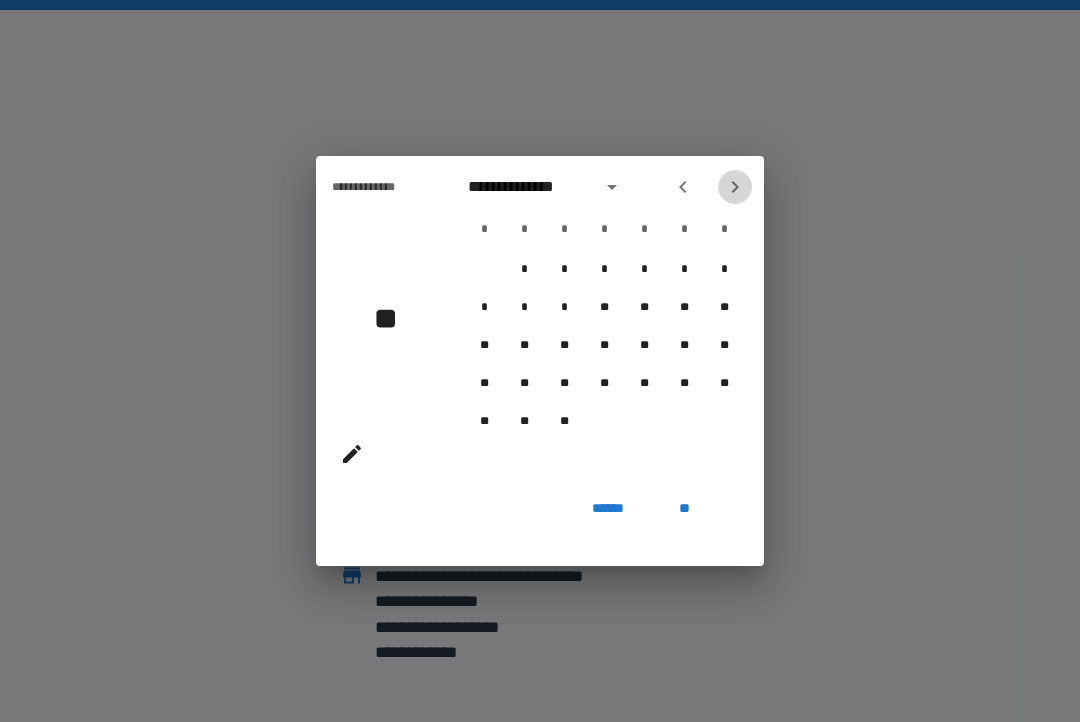 click 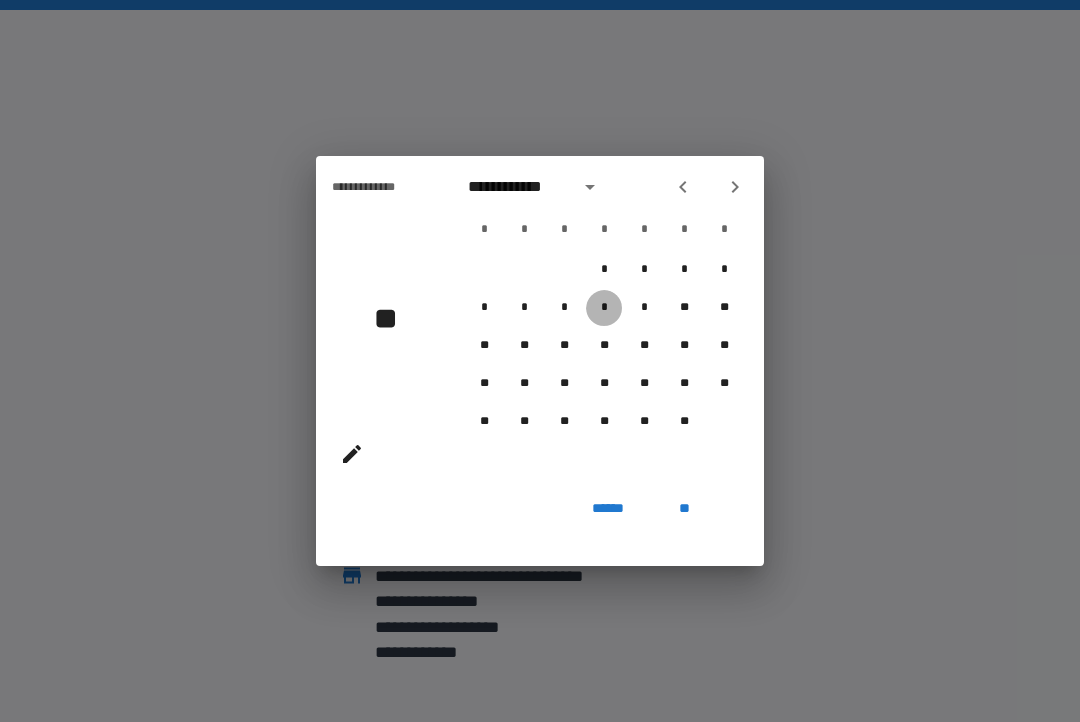 click on "*" at bounding box center (604, 308) 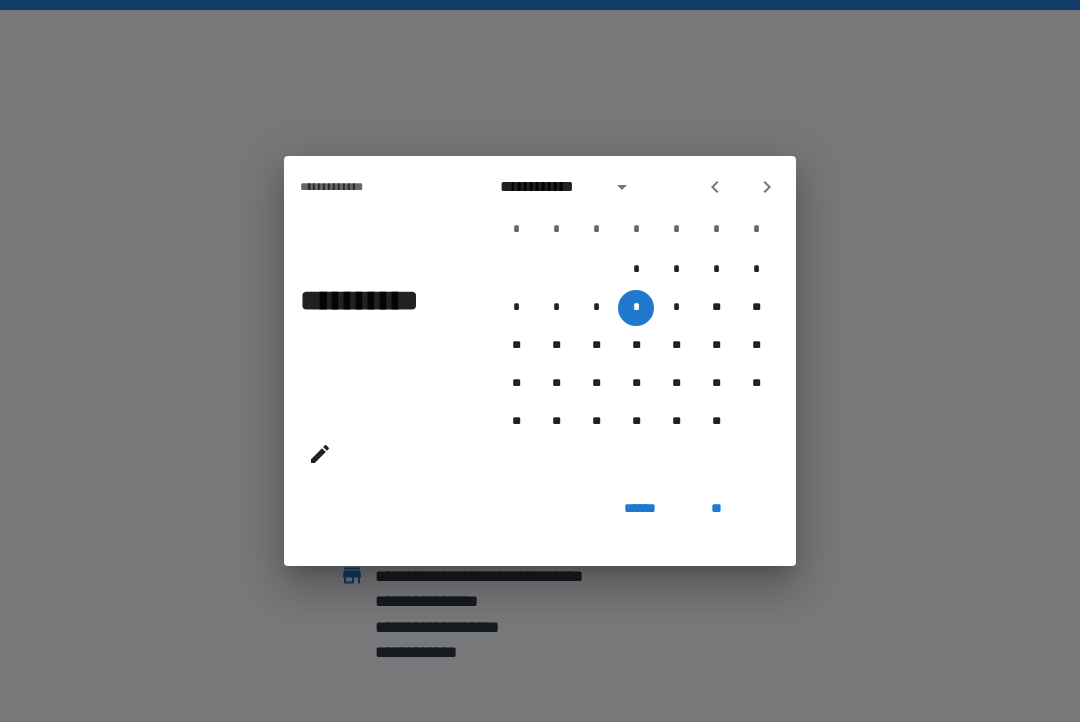 click on "******" at bounding box center [640, 508] 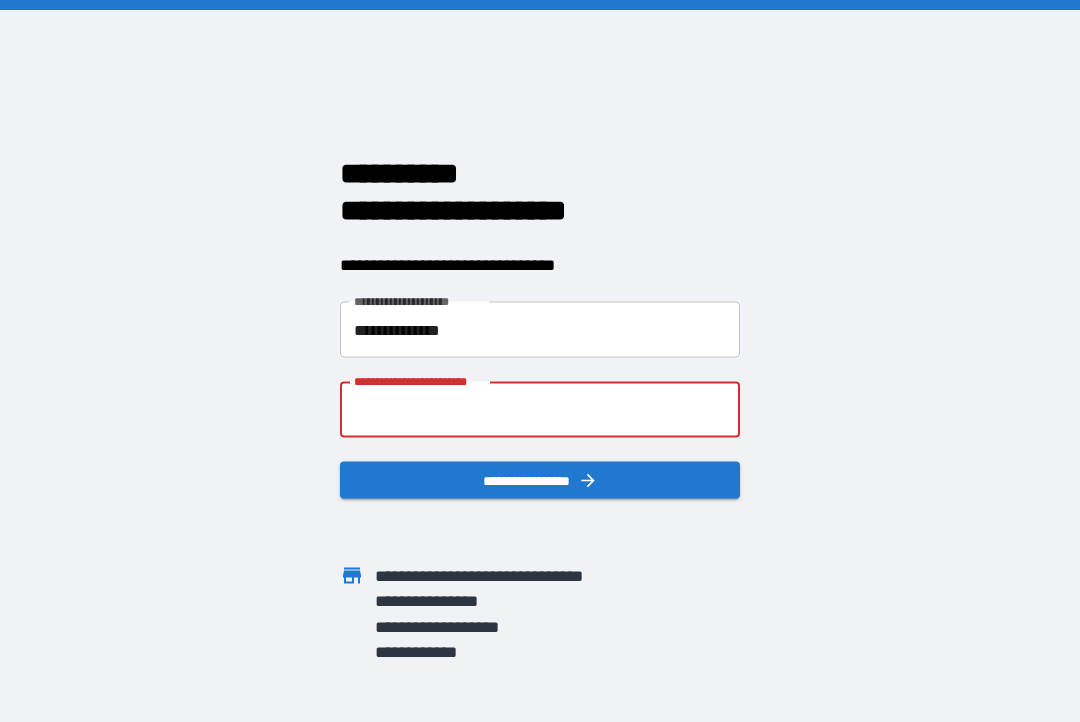 click on "**********" at bounding box center [540, 410] 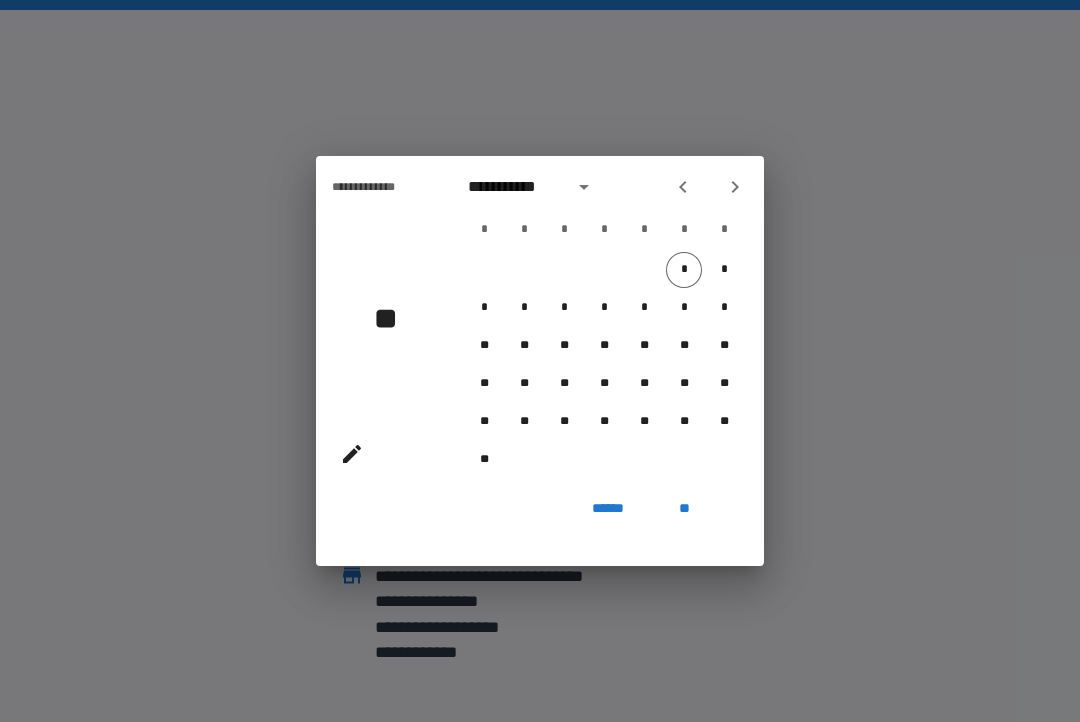 click on "**" at bounding box center [393, 318] 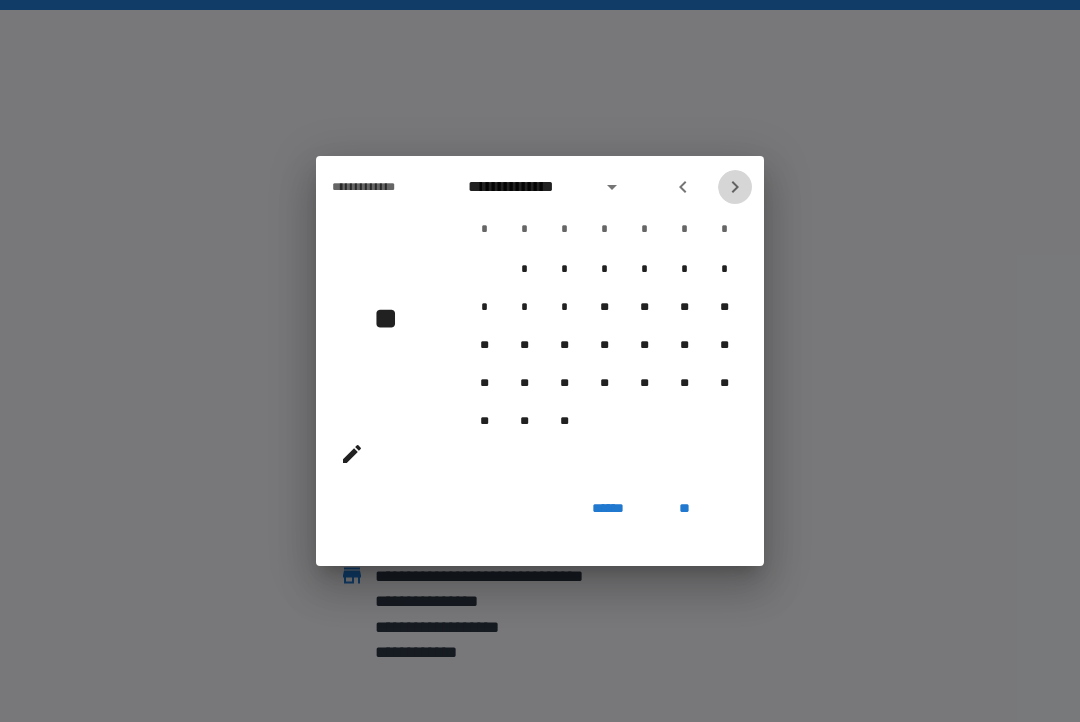 click 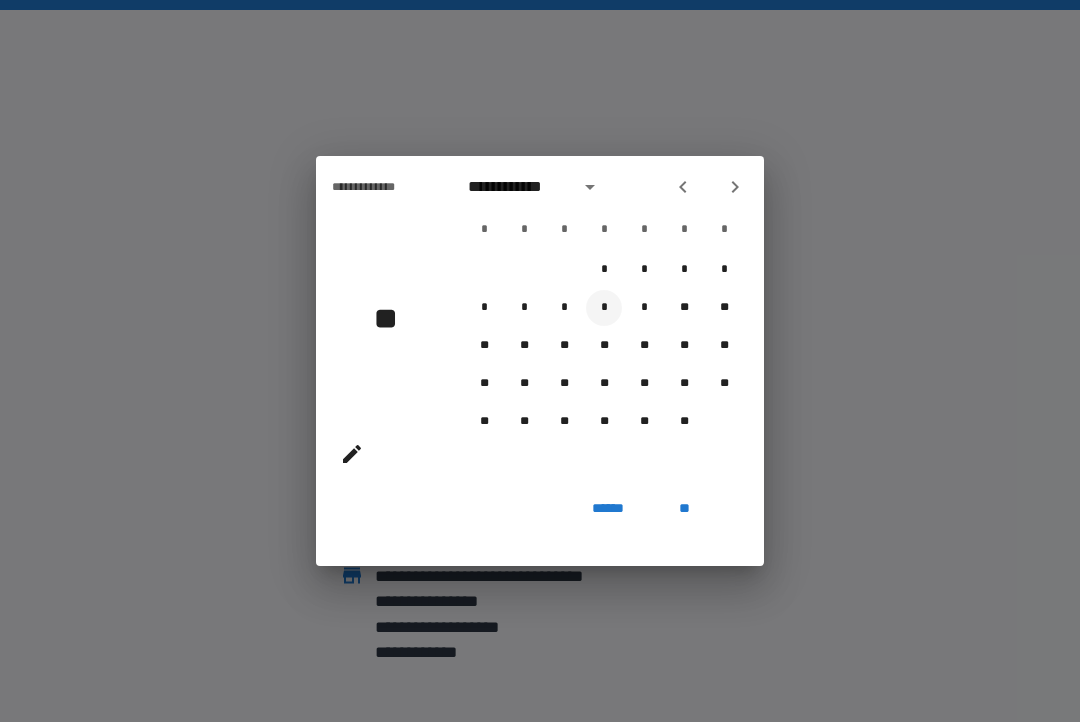 click on "*" at bounding box center [604, 308] 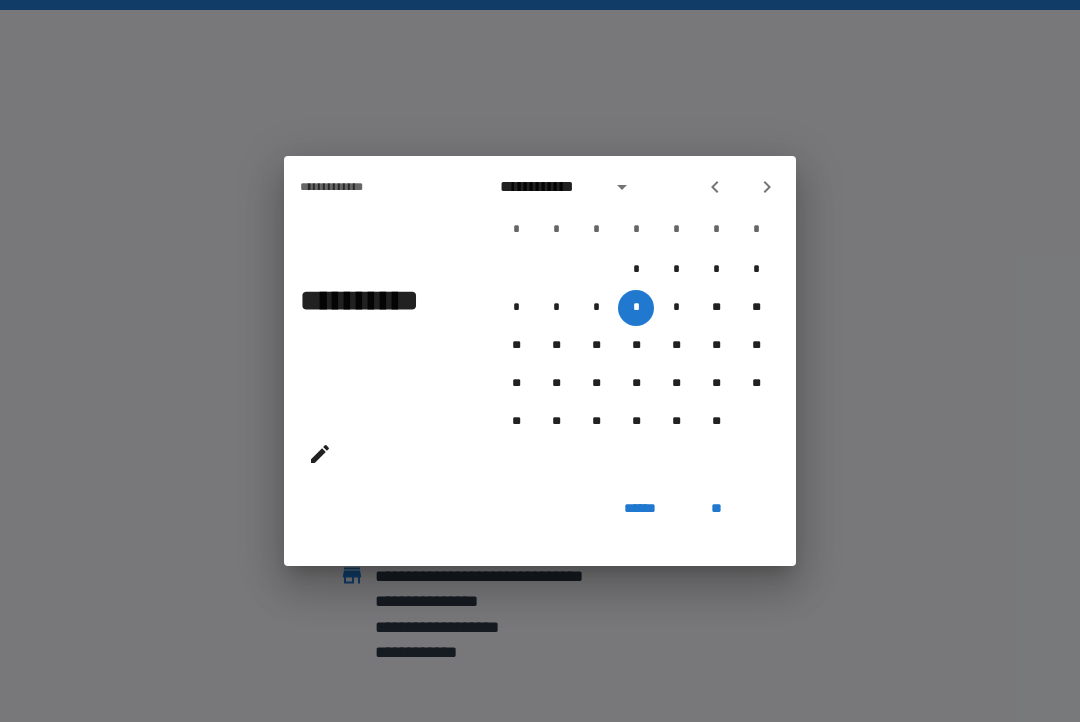 click on "**********" at bounding box center [372, 319] 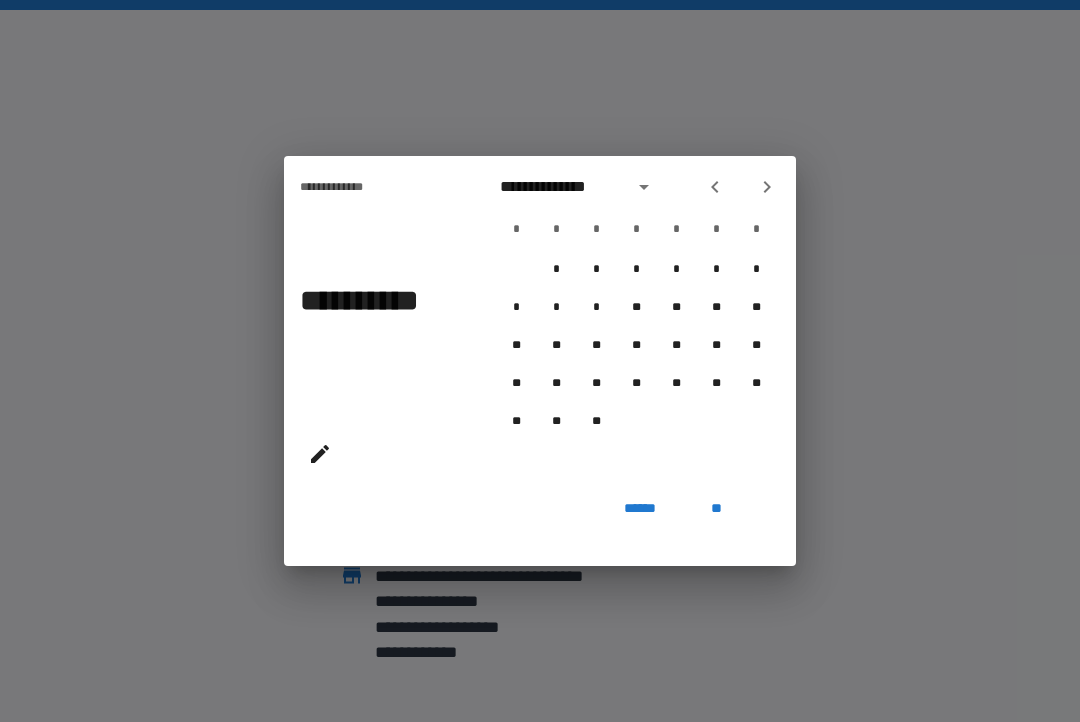 click at bounding box center [320, 454] 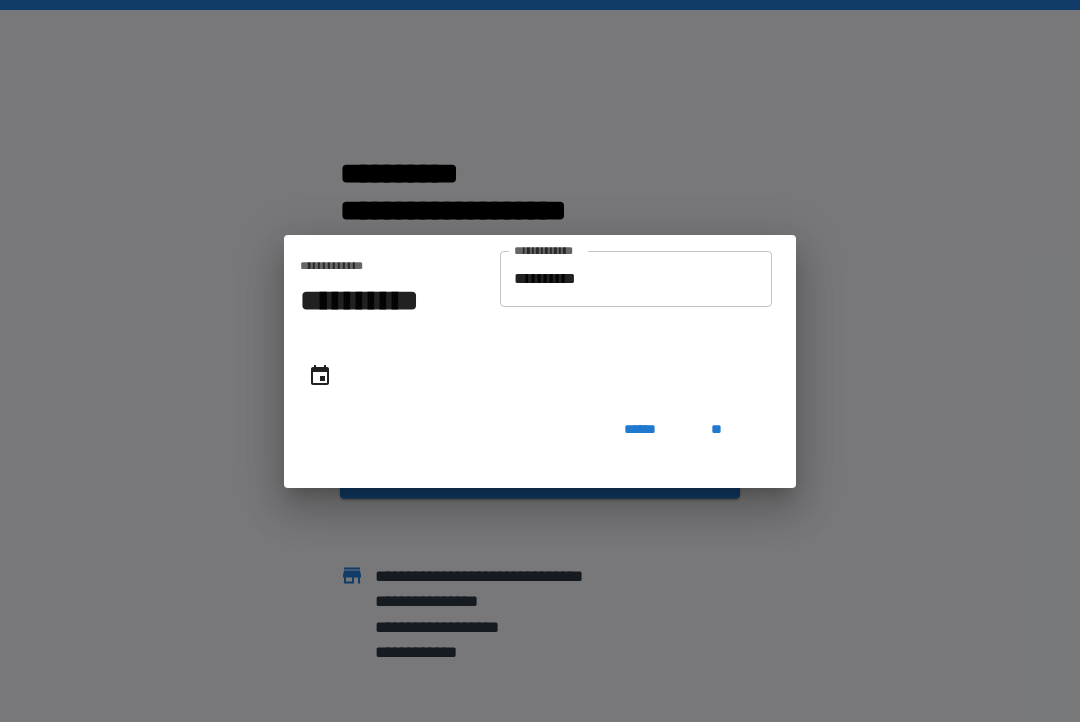 click on "**********" at bounding box center [636, 279] 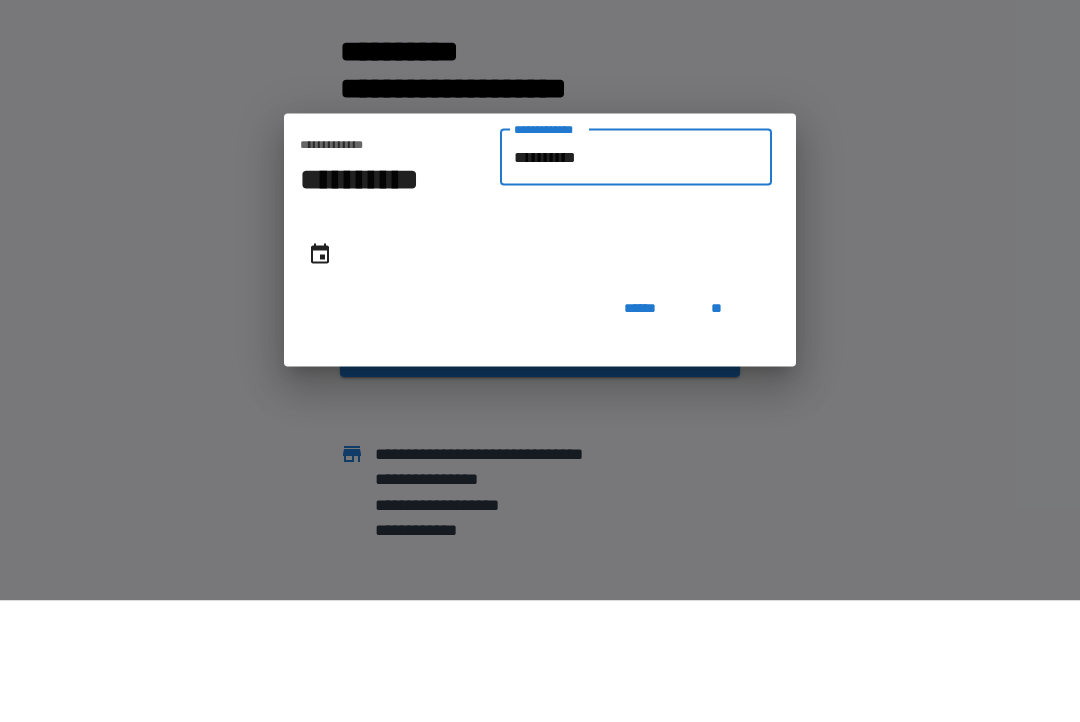 type on "*********" 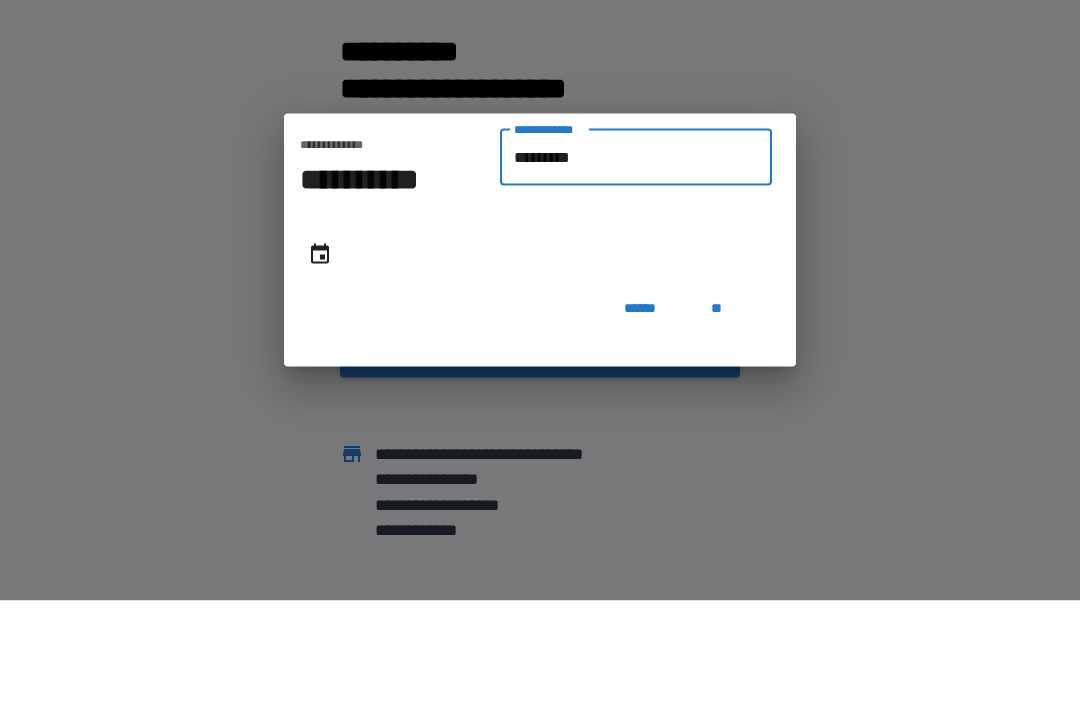 type on "**********" 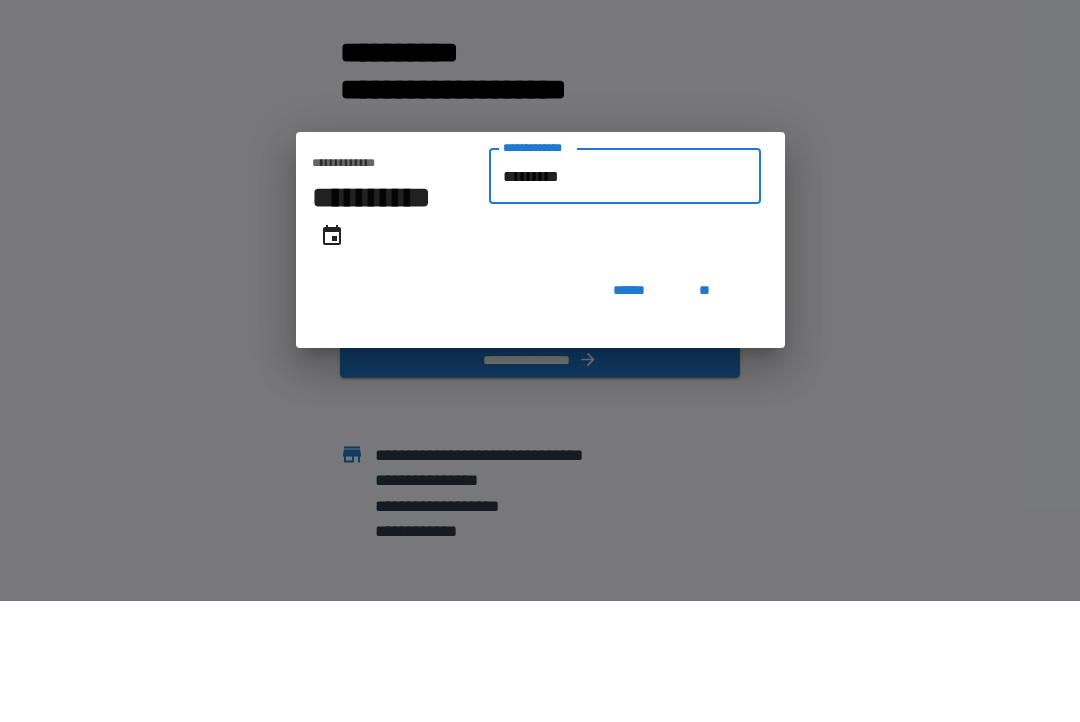 type on "********" 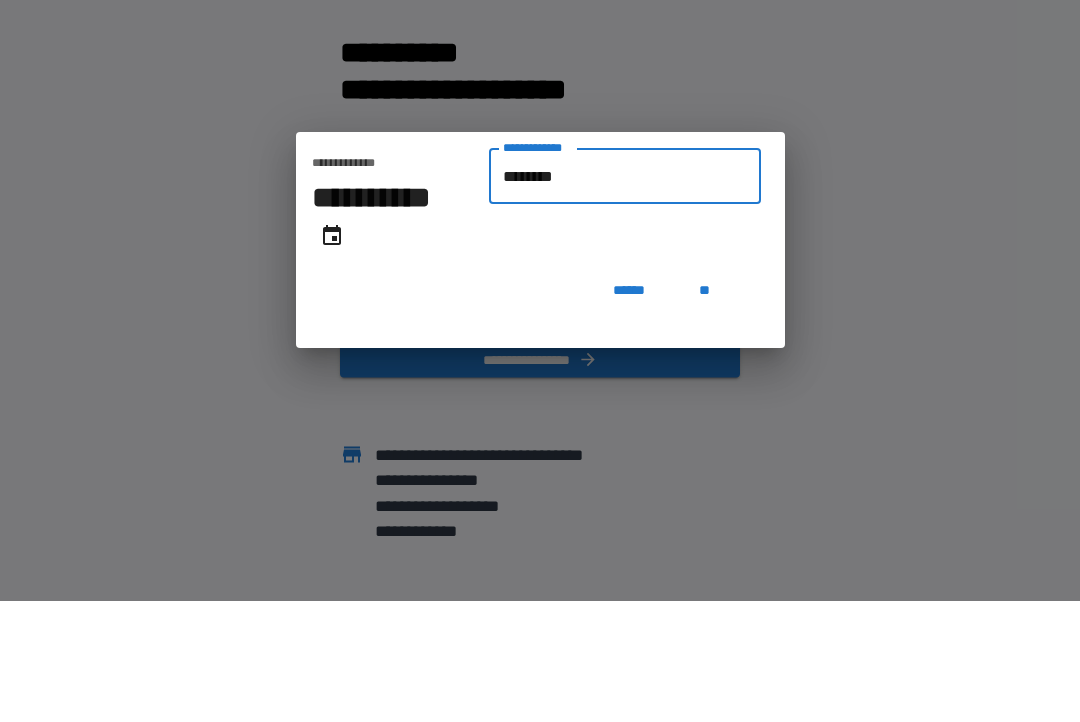 type on "**********" 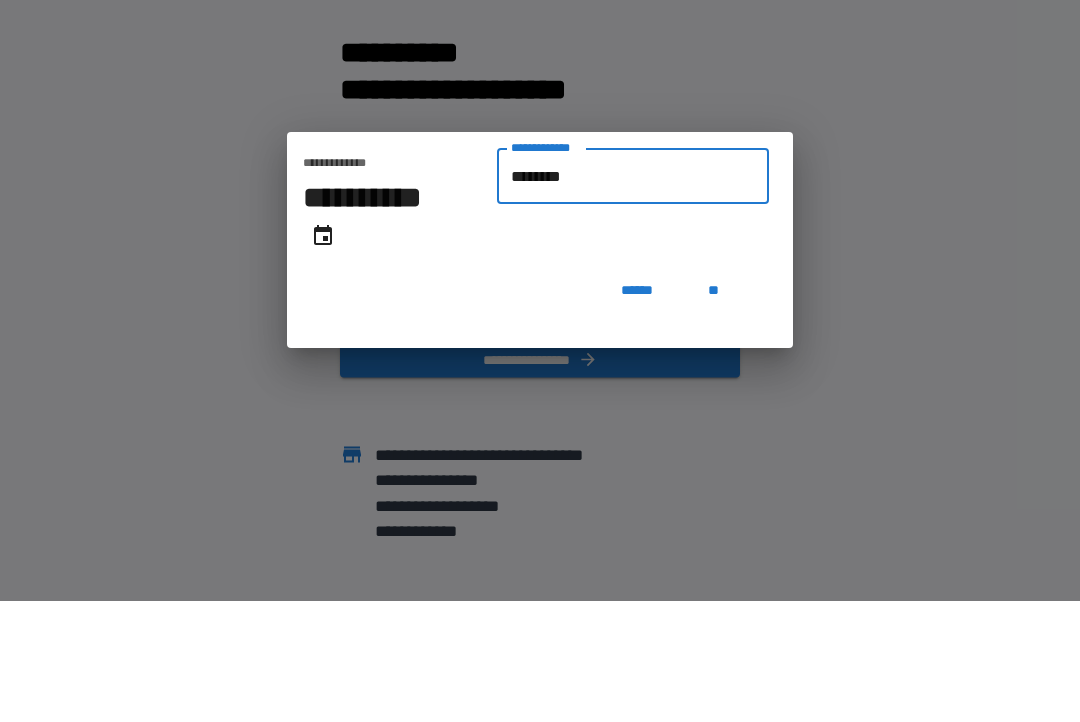 type on "*******" 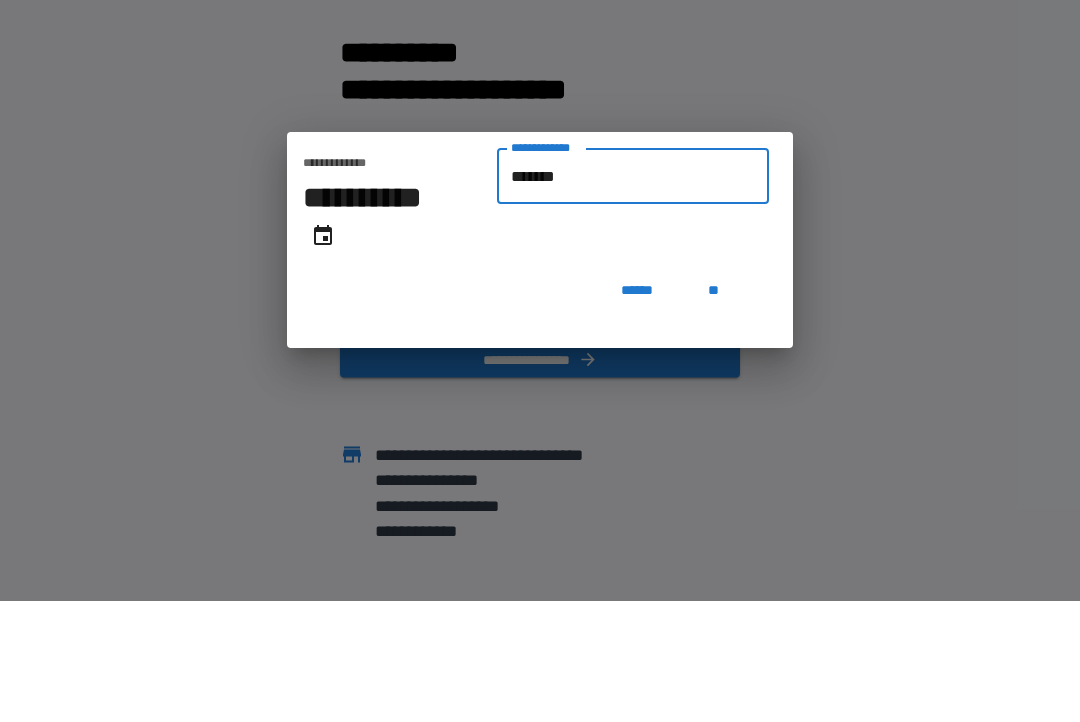 type on "**********" 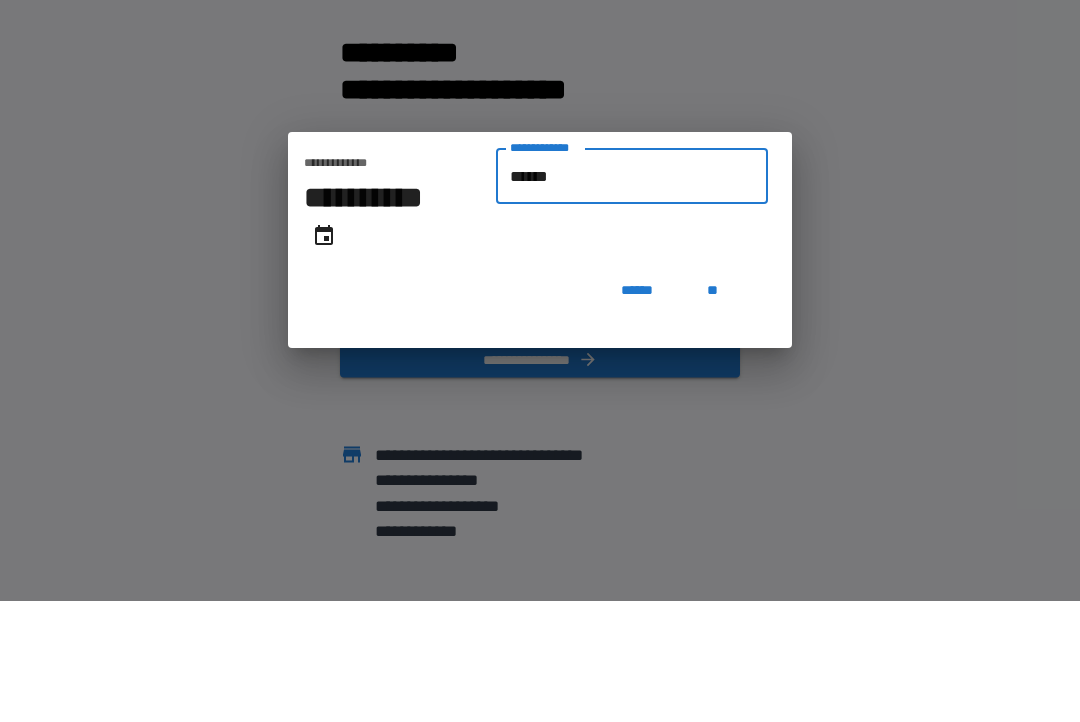 type on "*******" 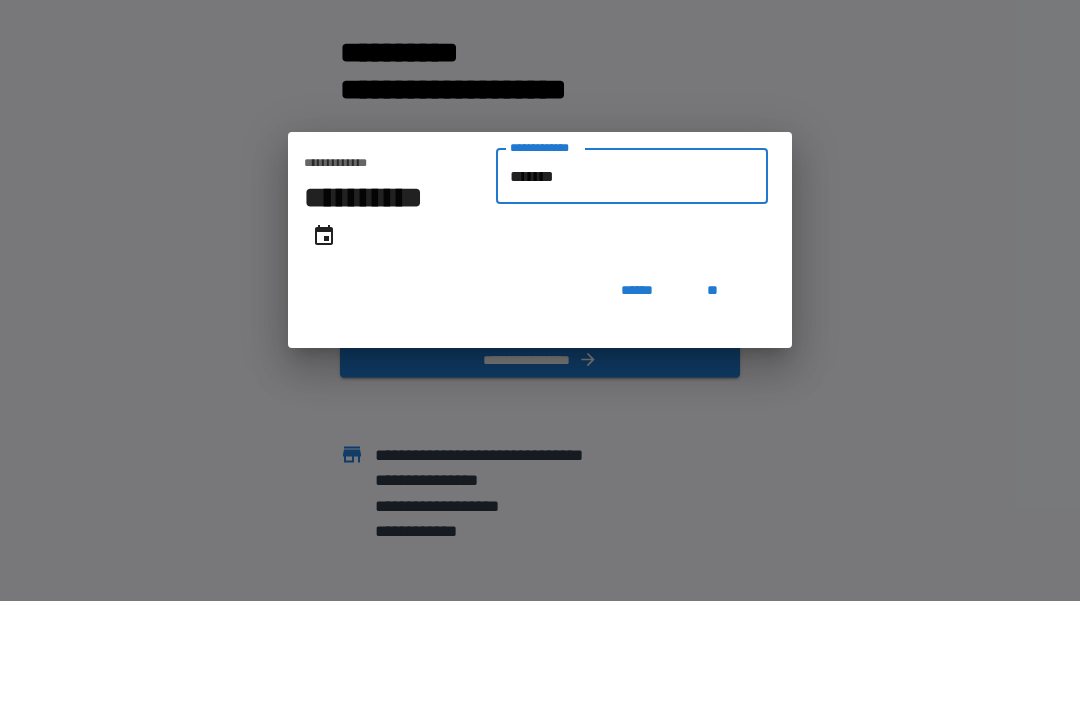 type on "**********" 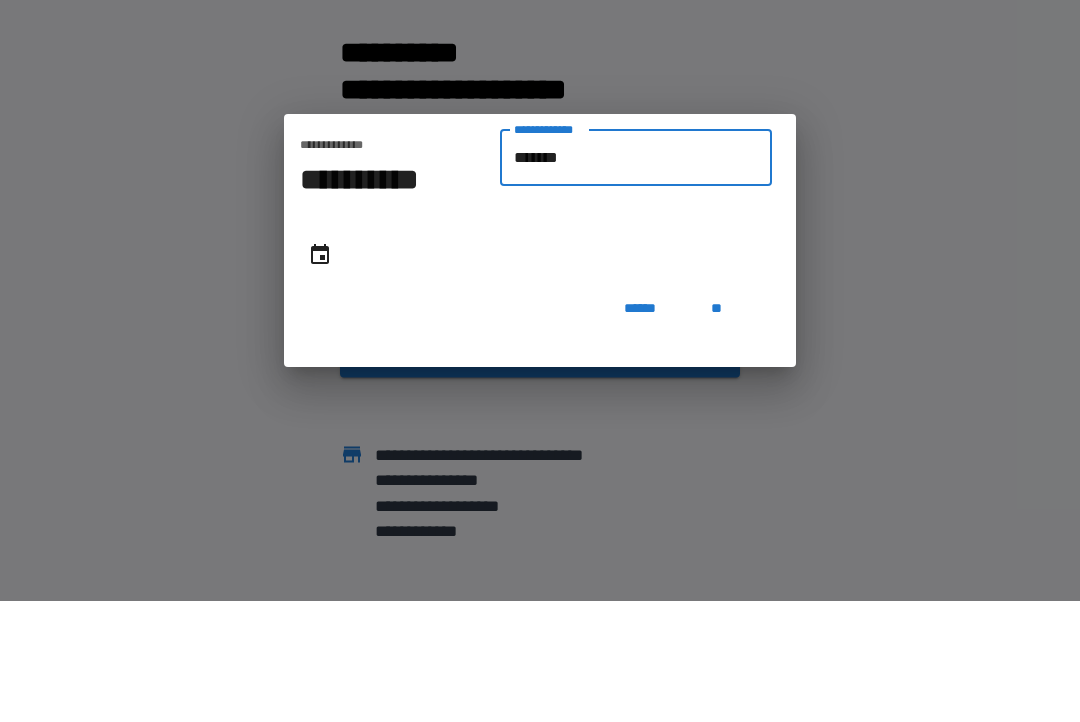 click on "*******" at bounding box center [636, 279] 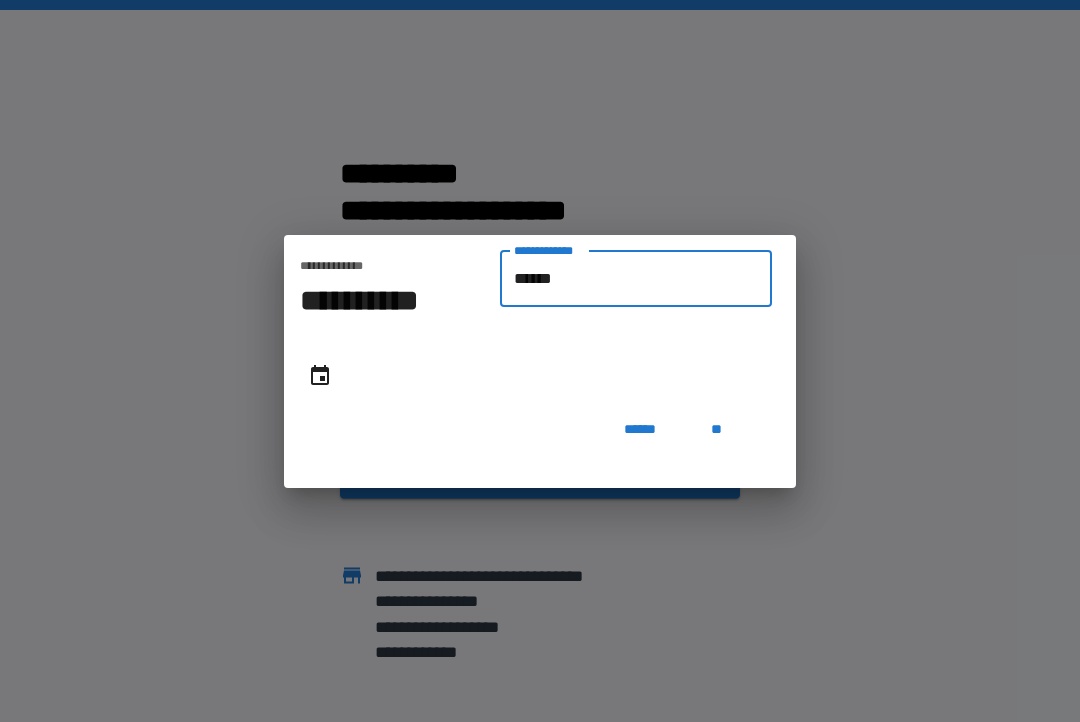 type on "*******" 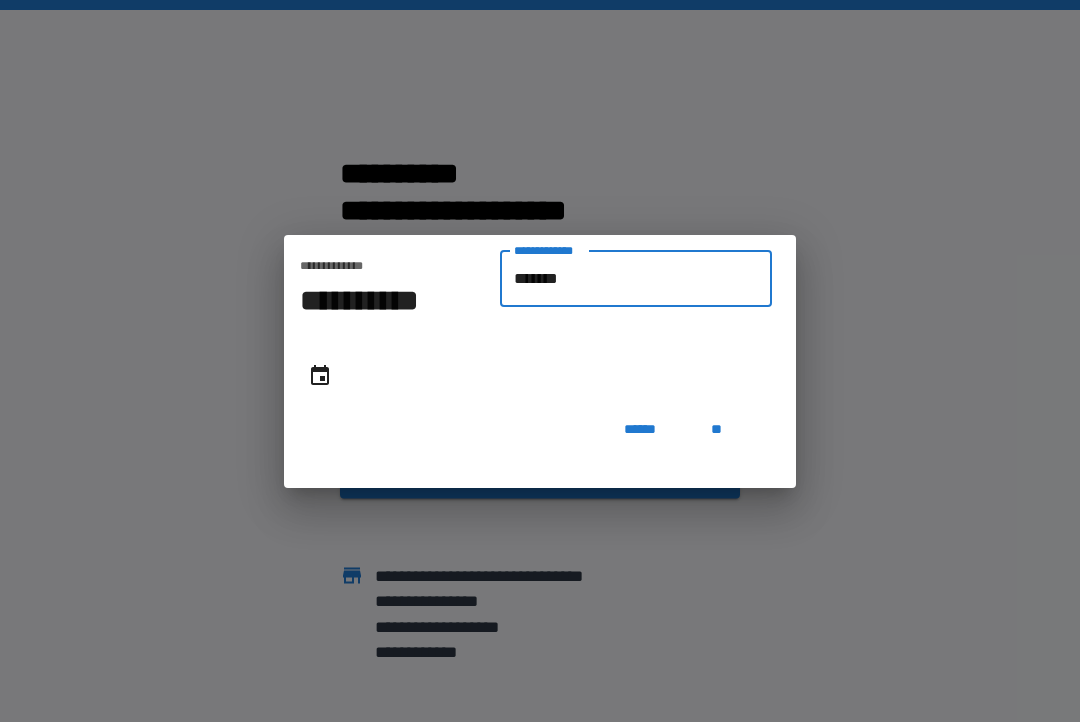 type on "**********" 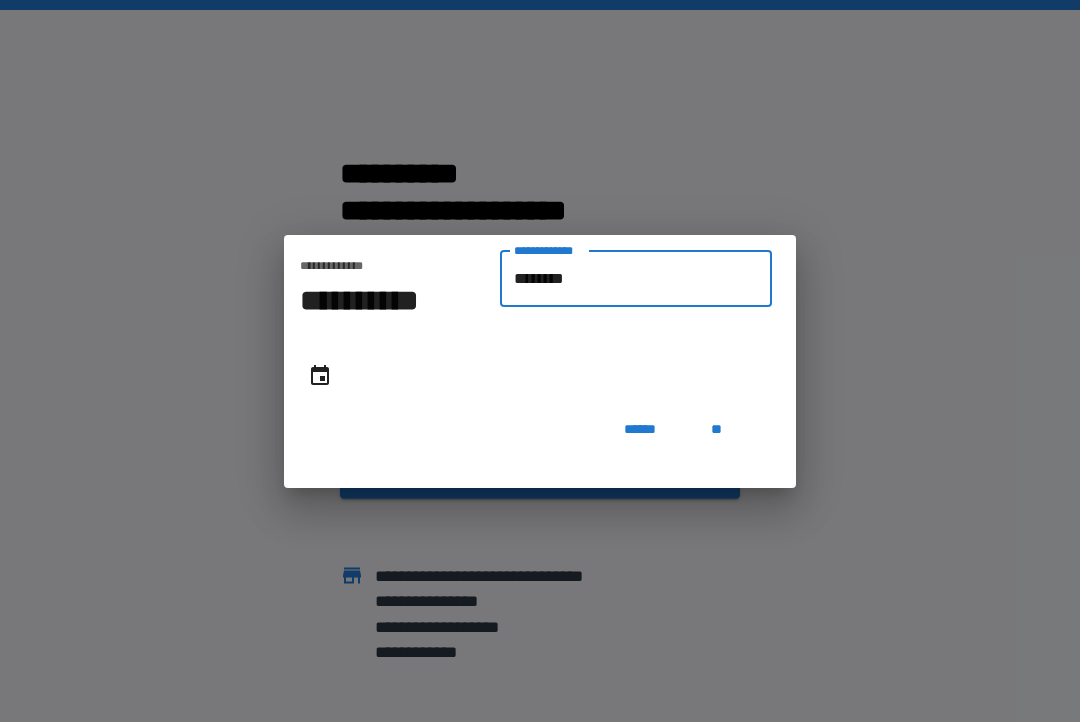 type on "**********" 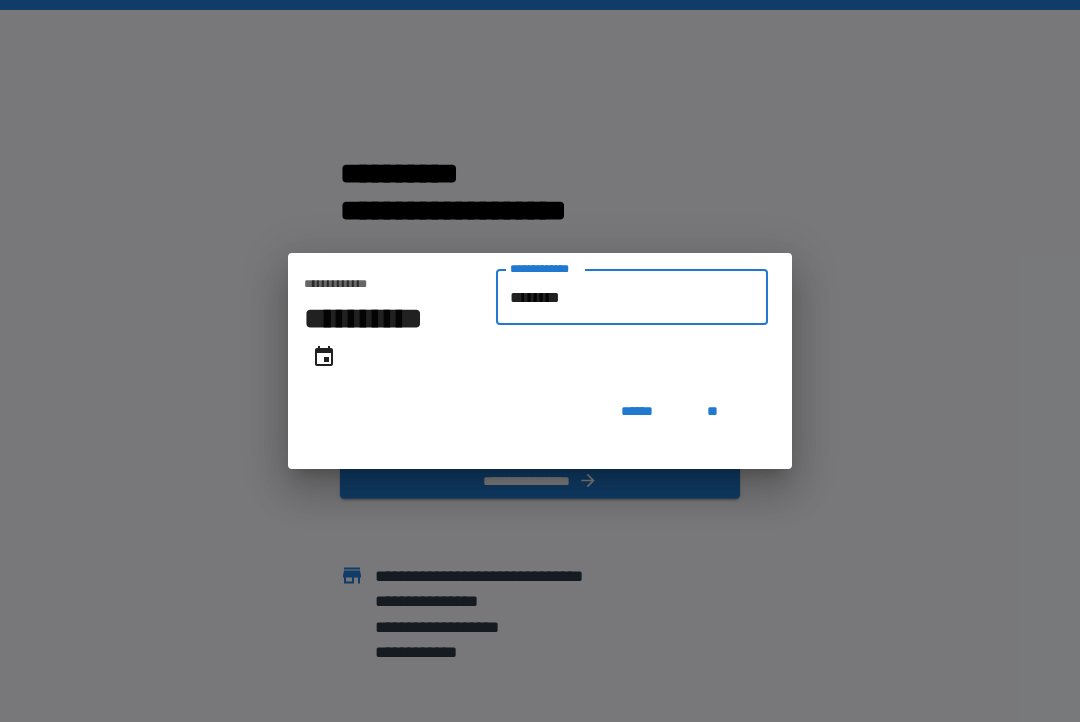 type on "*********" 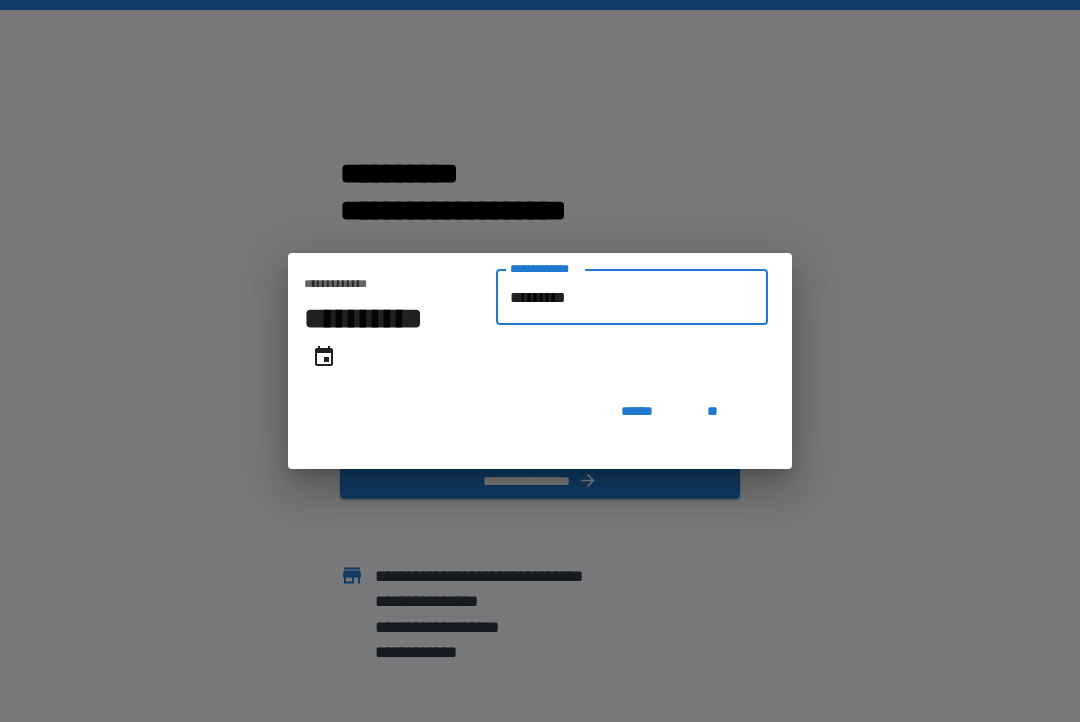 type on "**********" 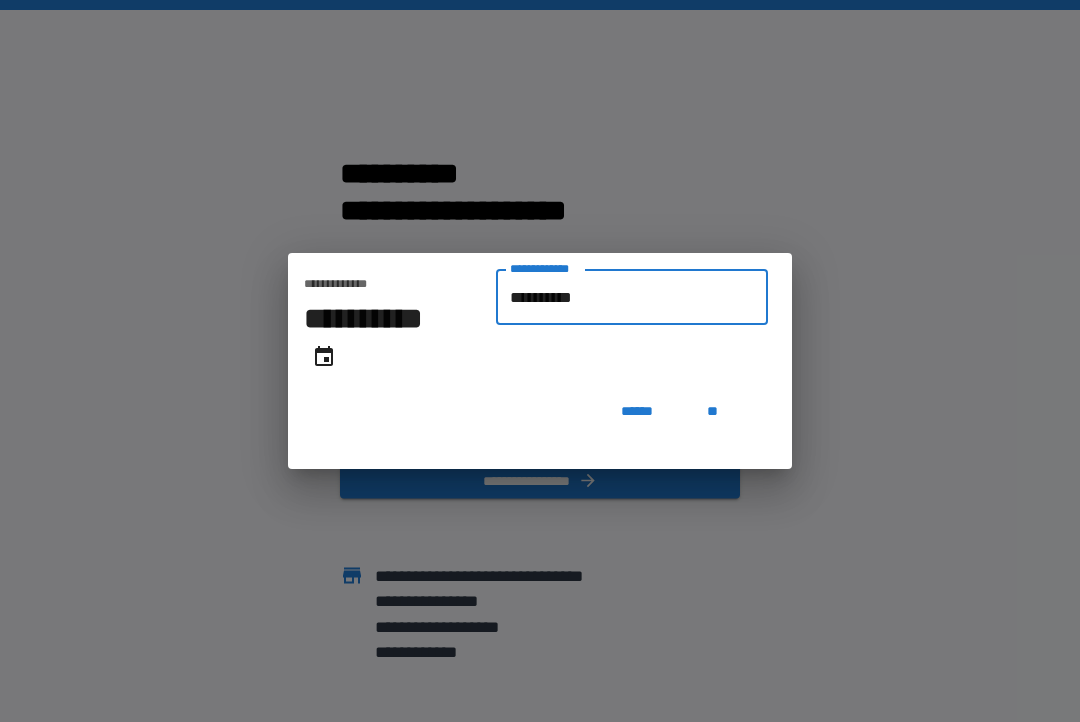 type on "**********" 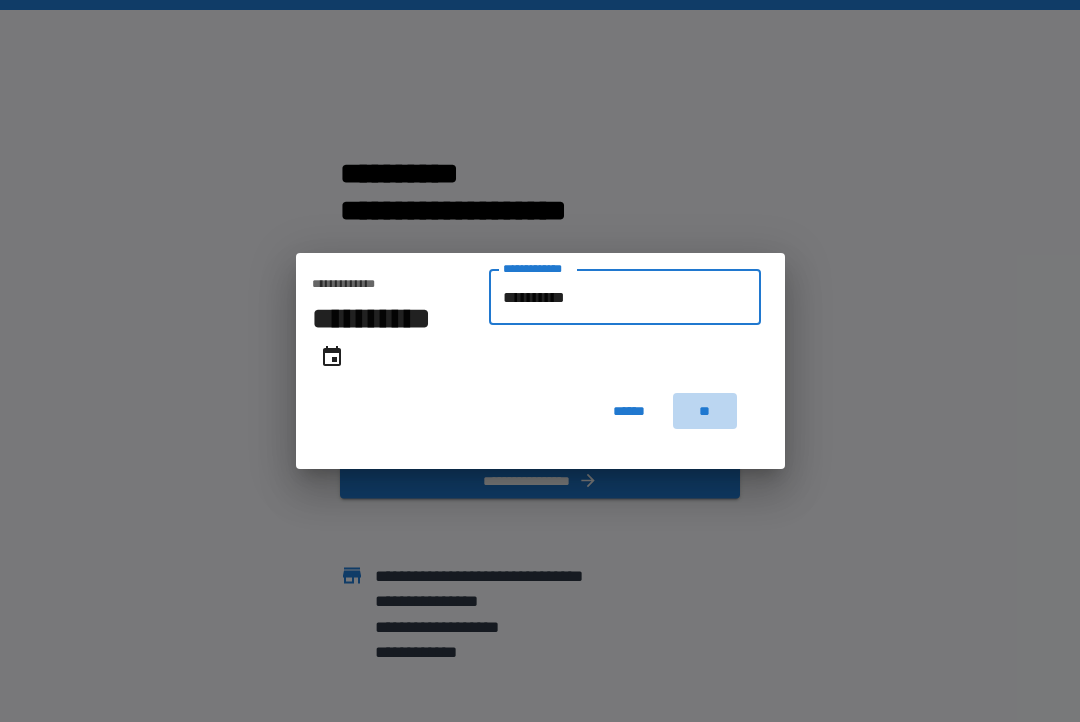 type on "**********" 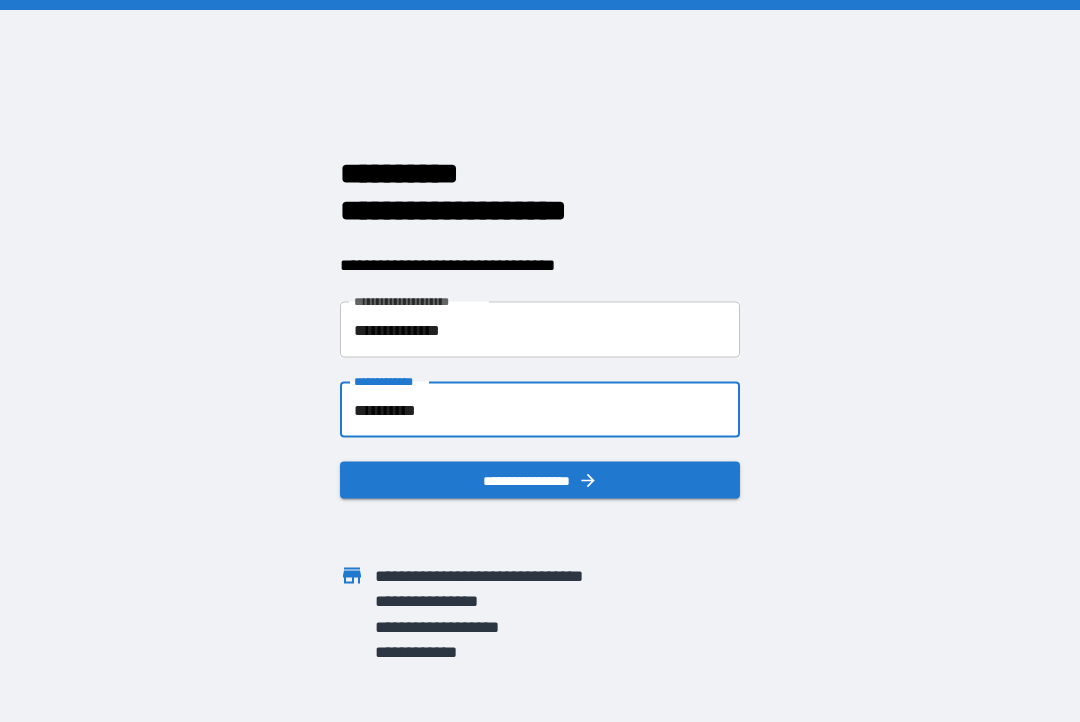 click on "**********" at bounding box center [540, 480] 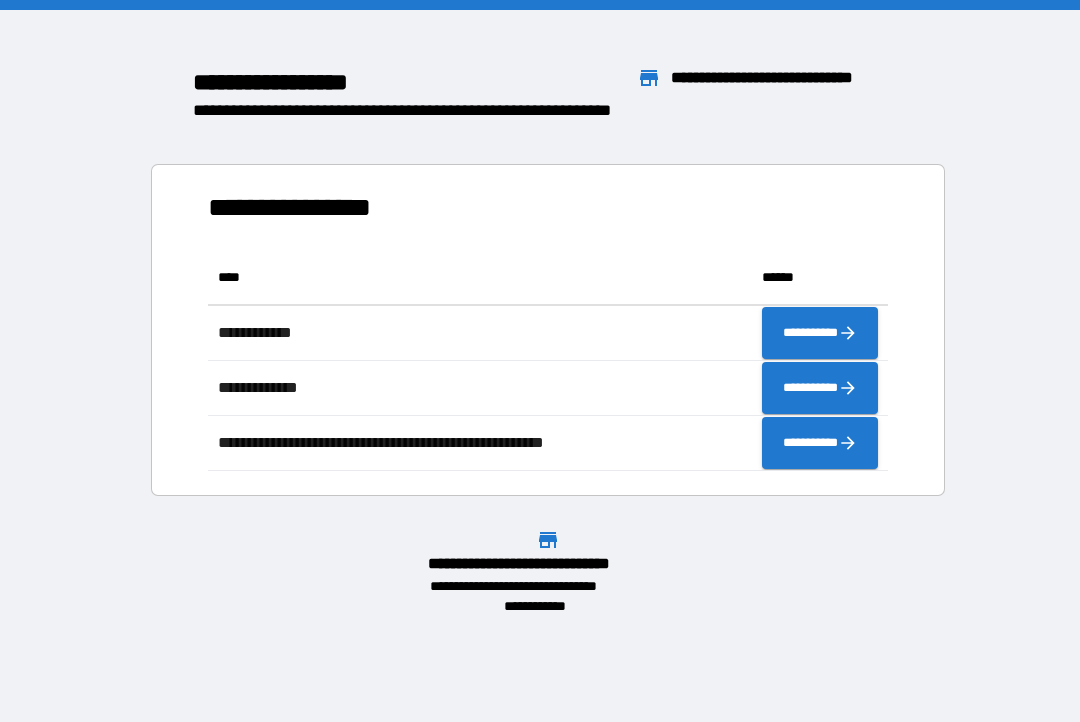 scroll, scrollTop: 1, scrollLeft: 1, axis: both 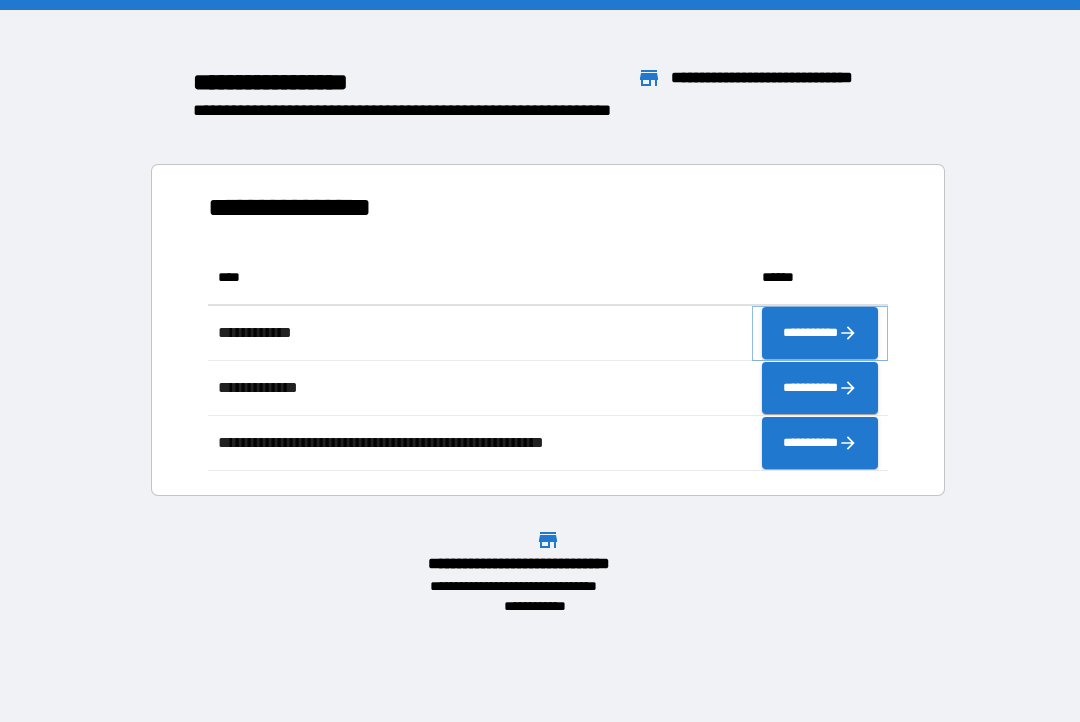 click on "**********" at bounding box center (820, 333) 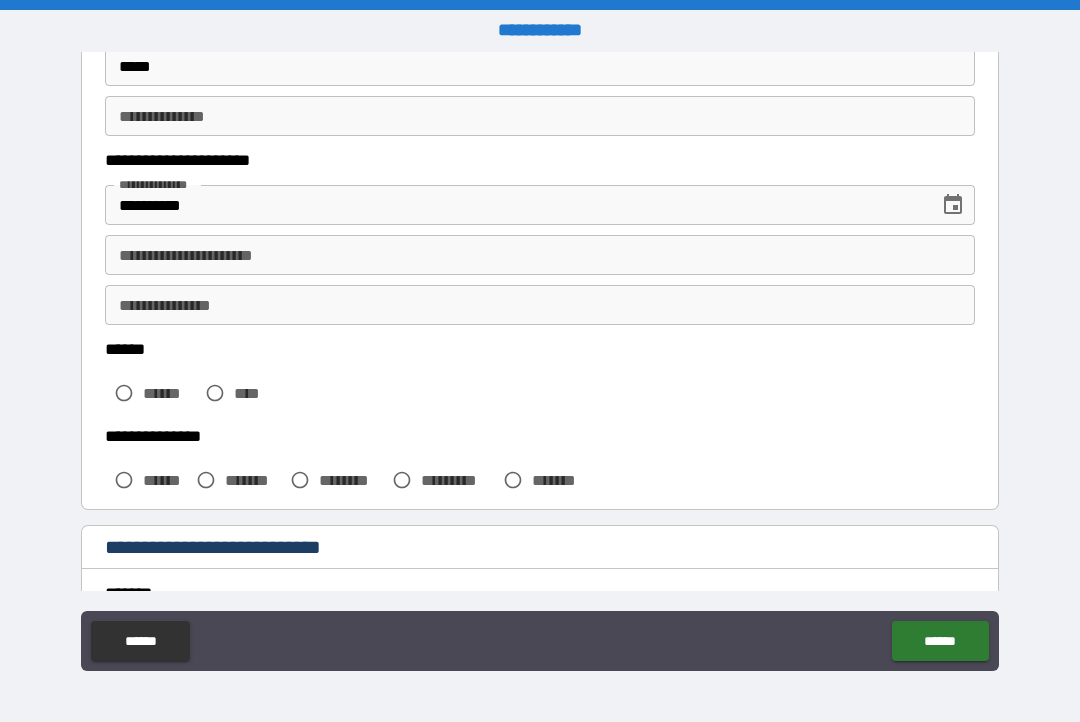 scroll, scrollTop: 256, scrollLeft: 0, axis: vertical 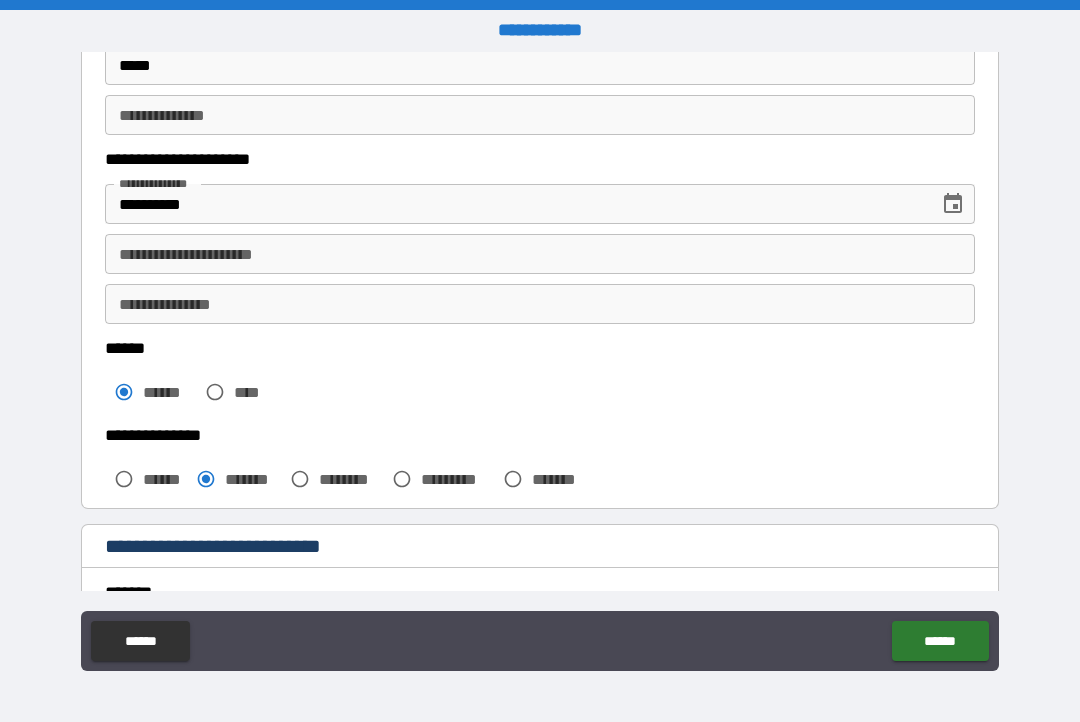 click on "**********" at bounding box center (540, 254) 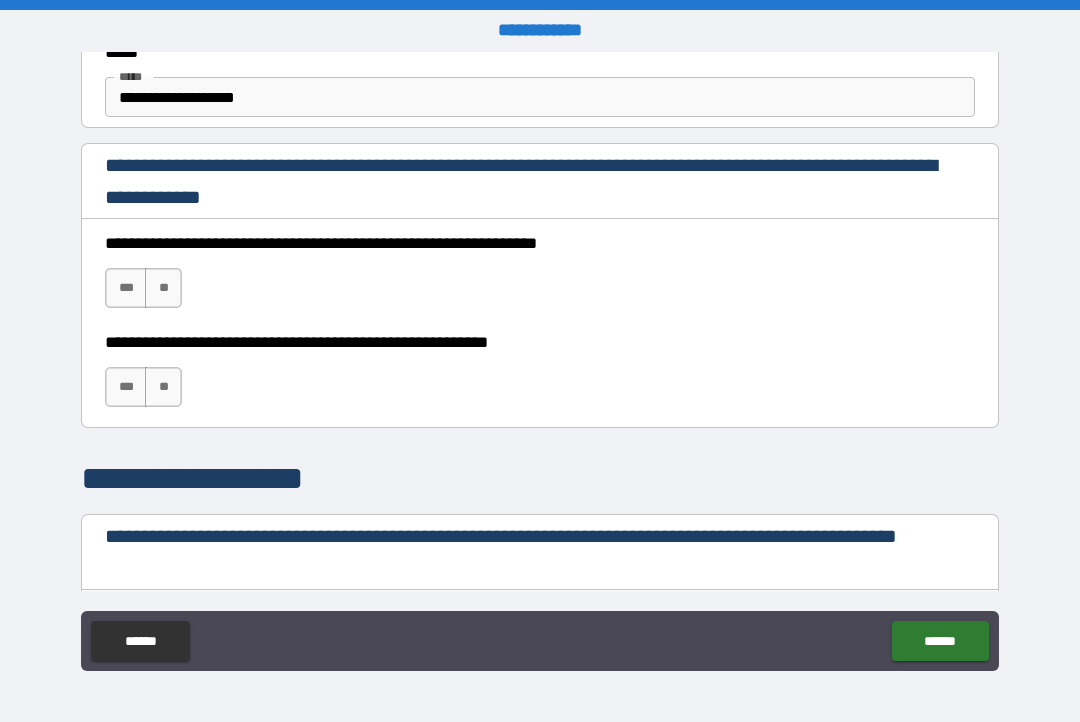 scroll, scrollTop: 1265, scrollLeft: 0, axis: vertical 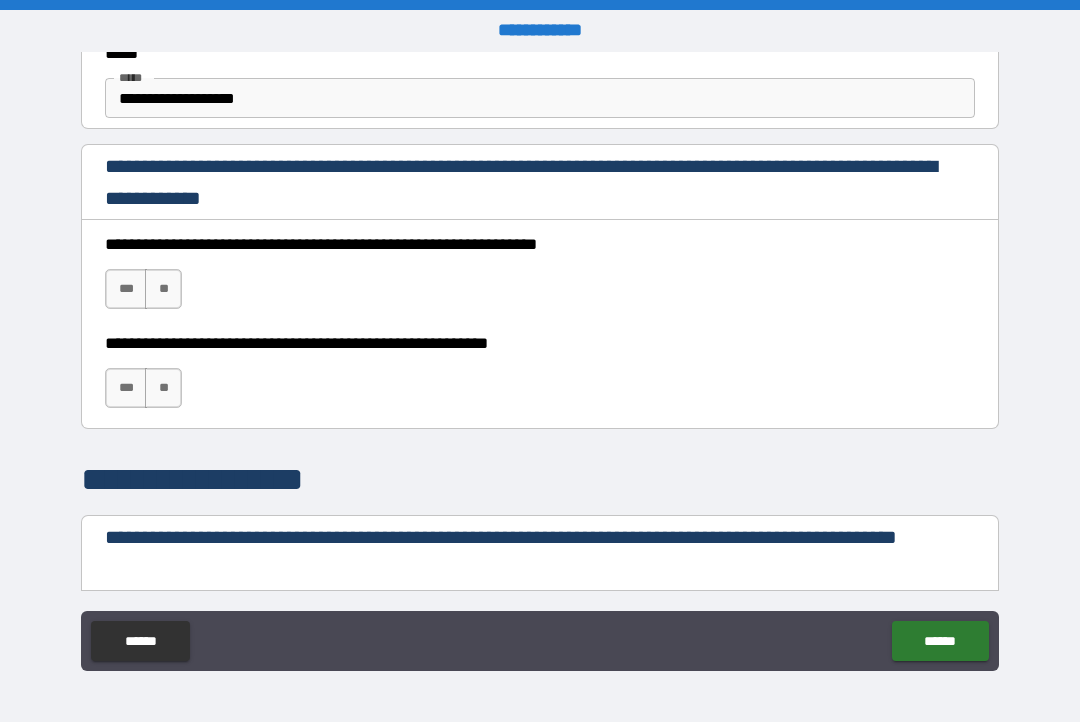 type on "**********" 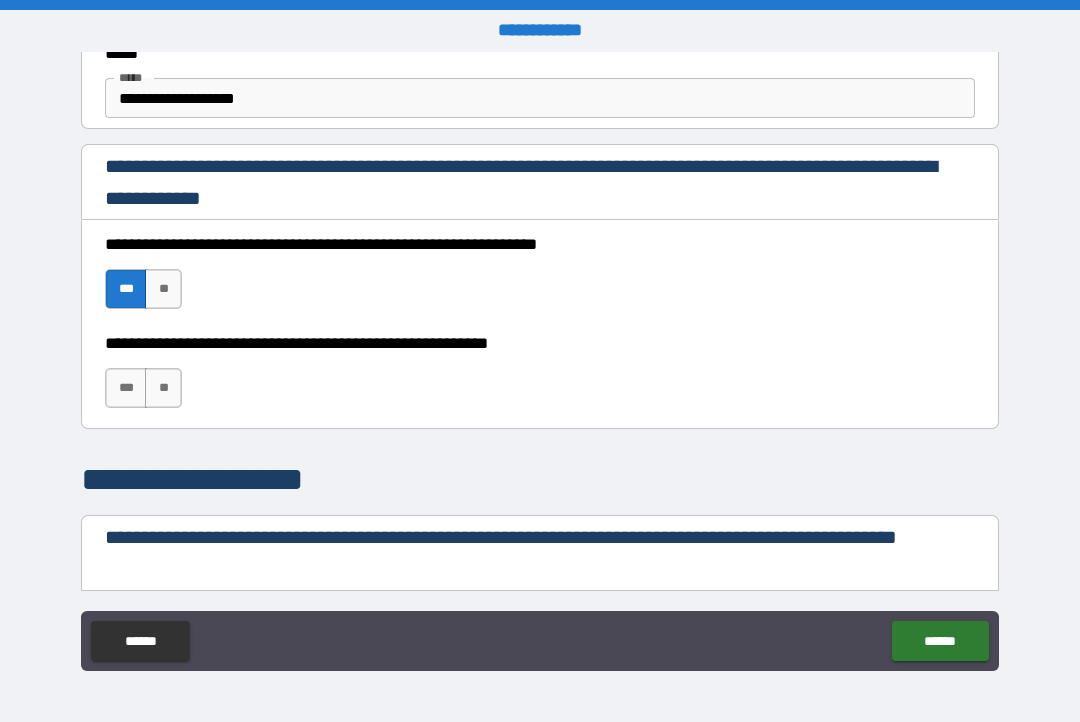 click on "***" at bounding box center [126, 388] 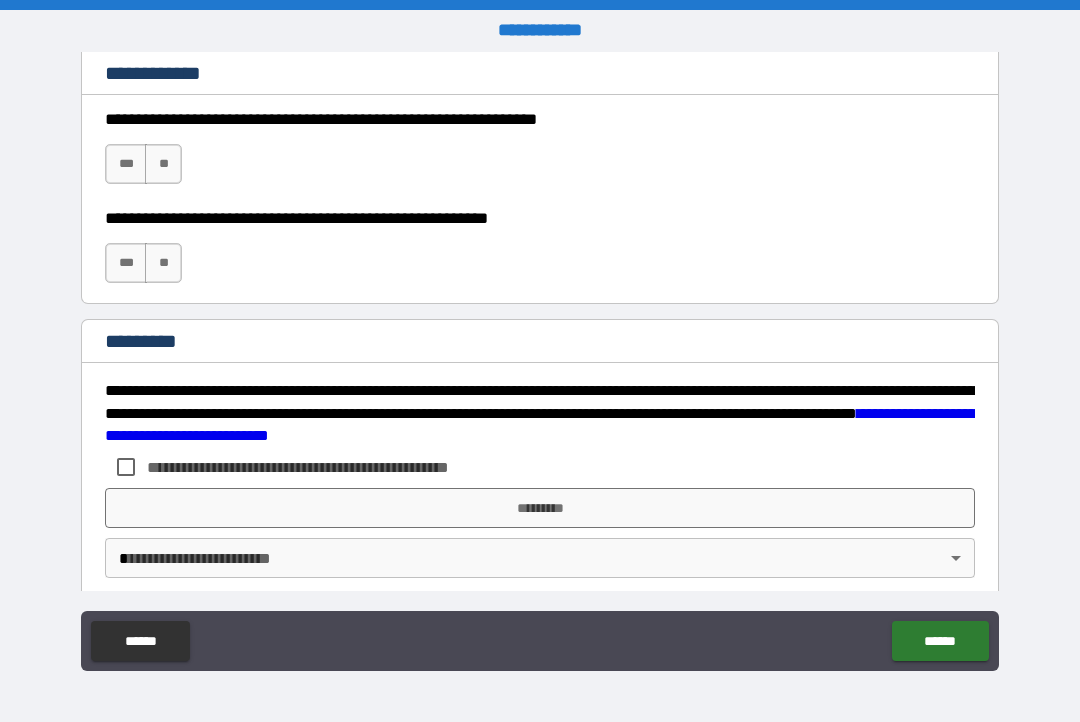 scroll, scrollTop: 3027, scrollLeft: 0, axis: vertical 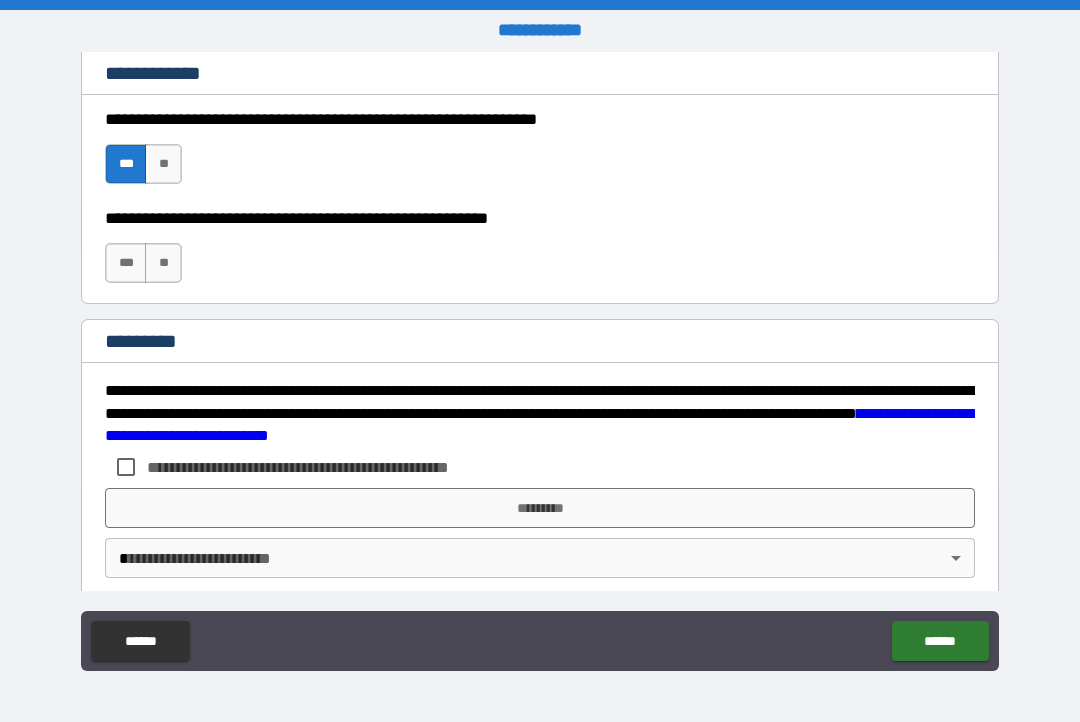click on "***" at bounding box center (126, 263) 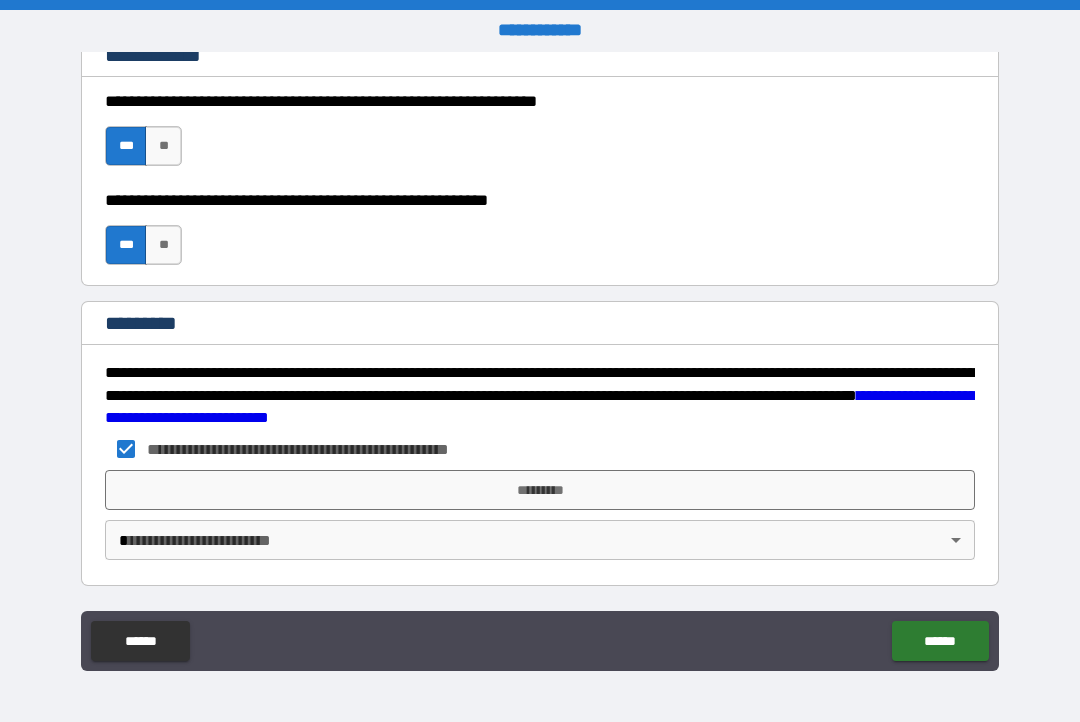 scroll, scrollTop: 3045, scrollLeft: 0, axis: vertical 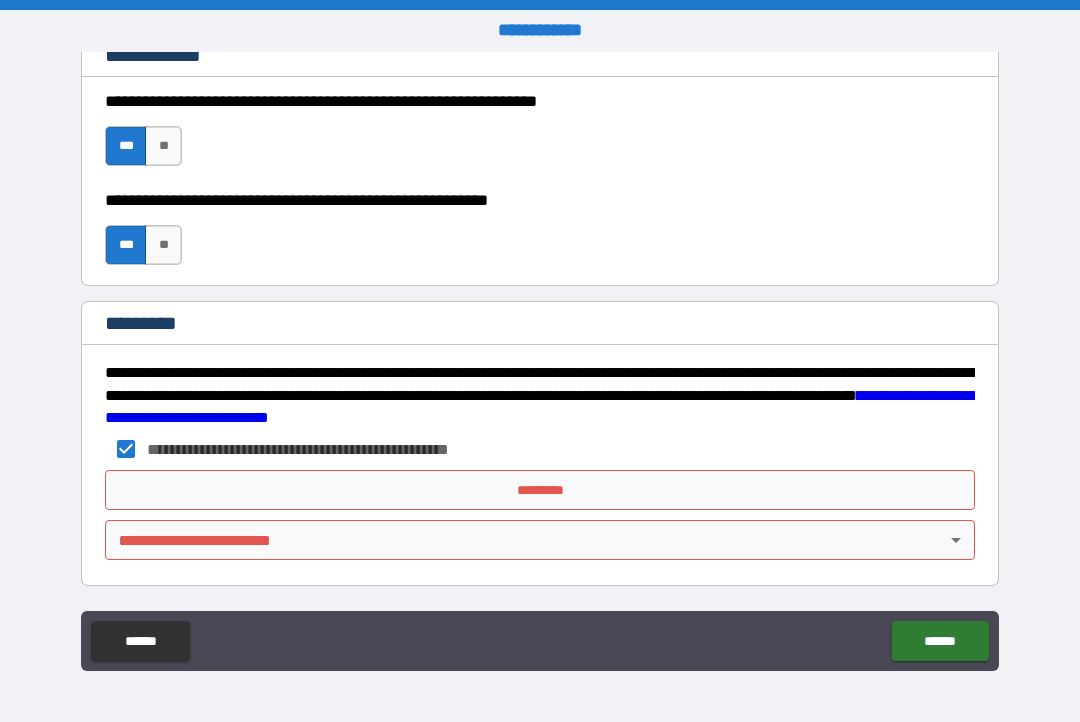 click on "*********" at bounding box center [540, 490] 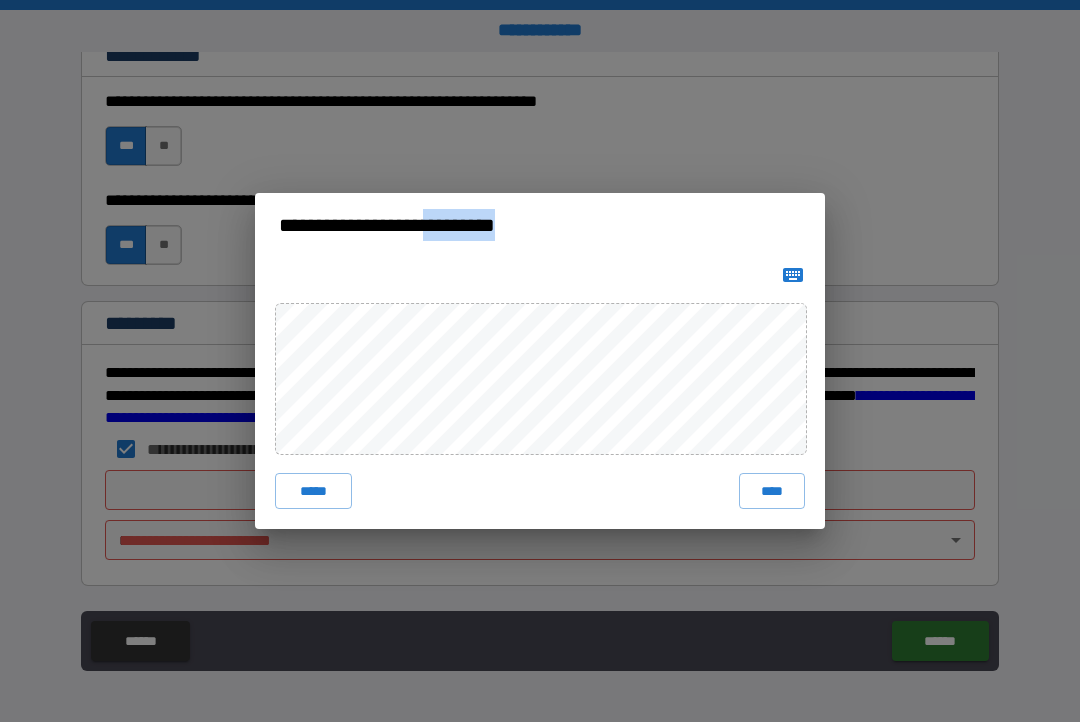 click on "*****" at bounding box center (313, 491) 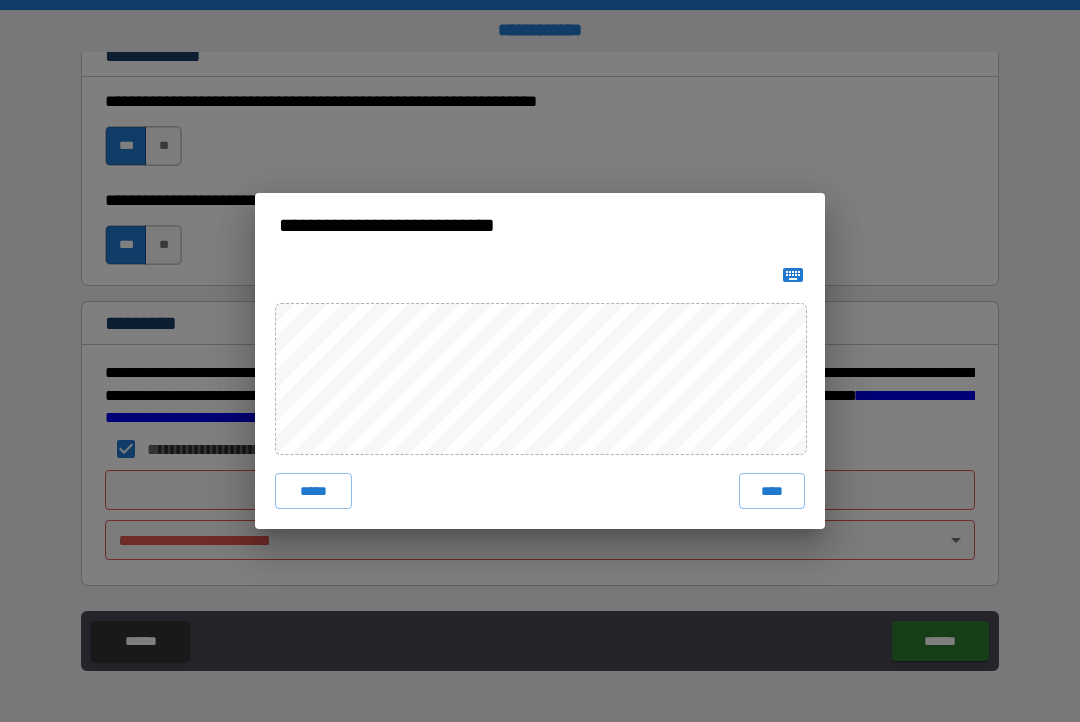 click on "**********" at bounding box center [540, 361] 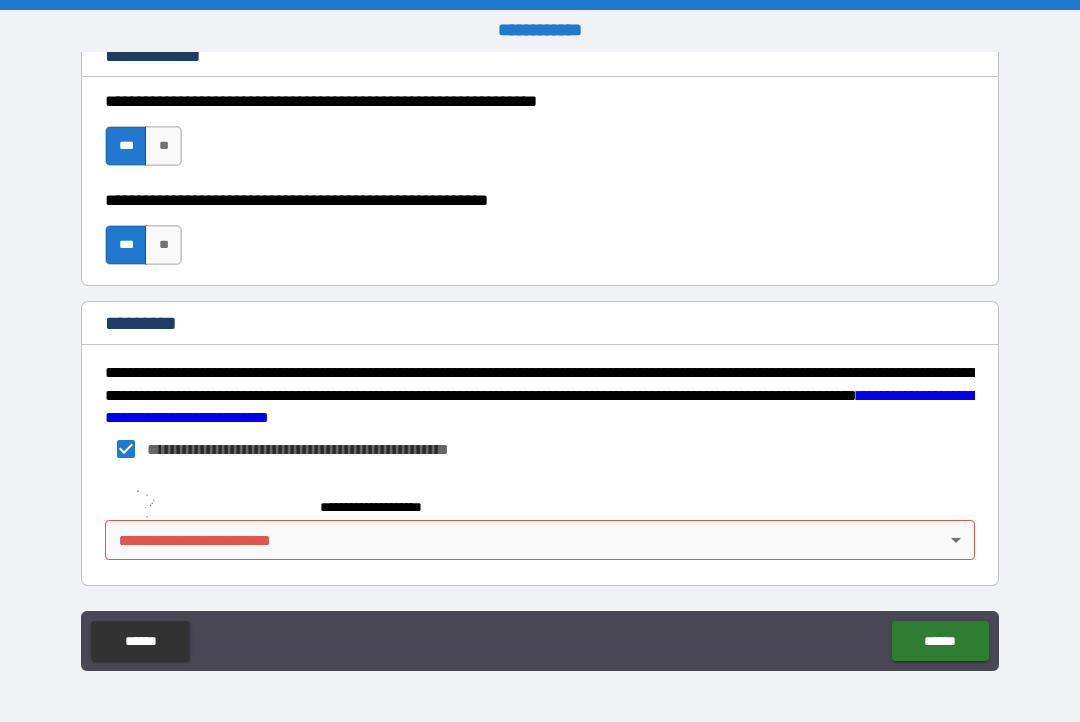 scroll, scrollTop: 3035, scrollLeft: 0, axis: vertical 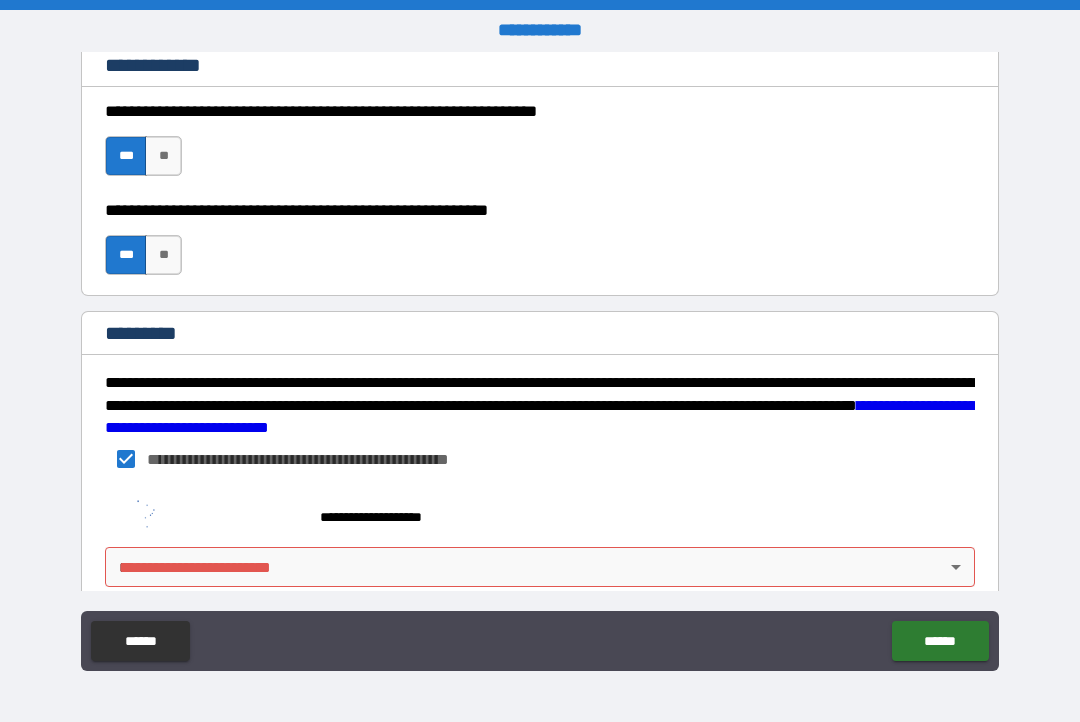click on "******   ******" at bounding box center (540, 643) 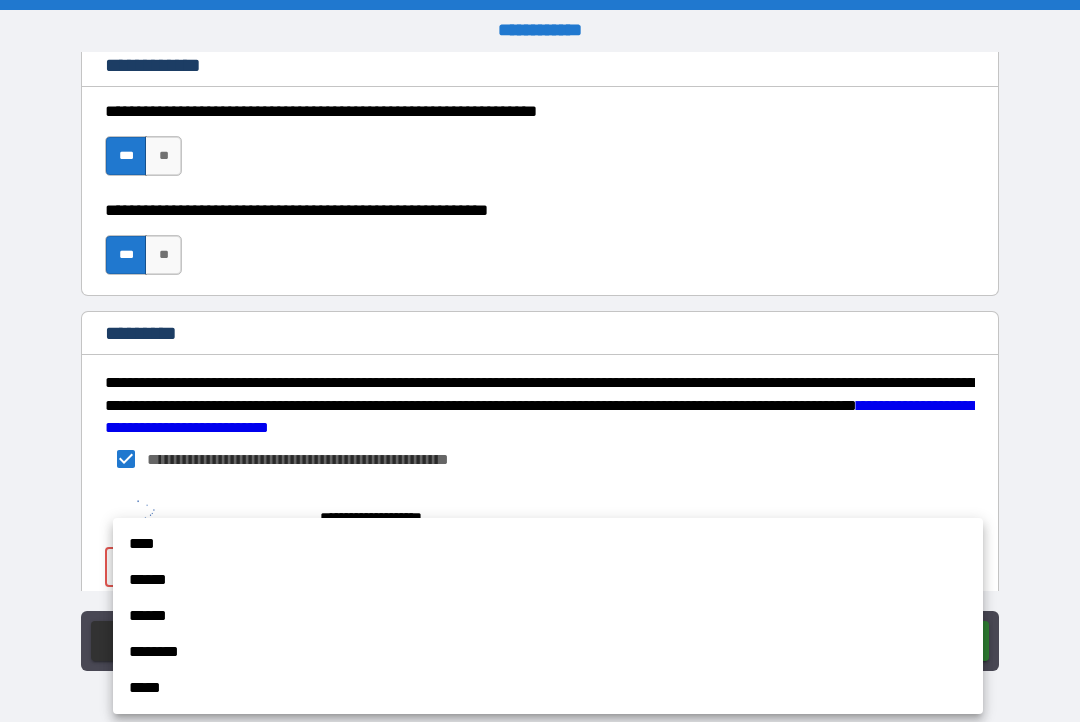 click on "****" at bounding box center [548, 544] 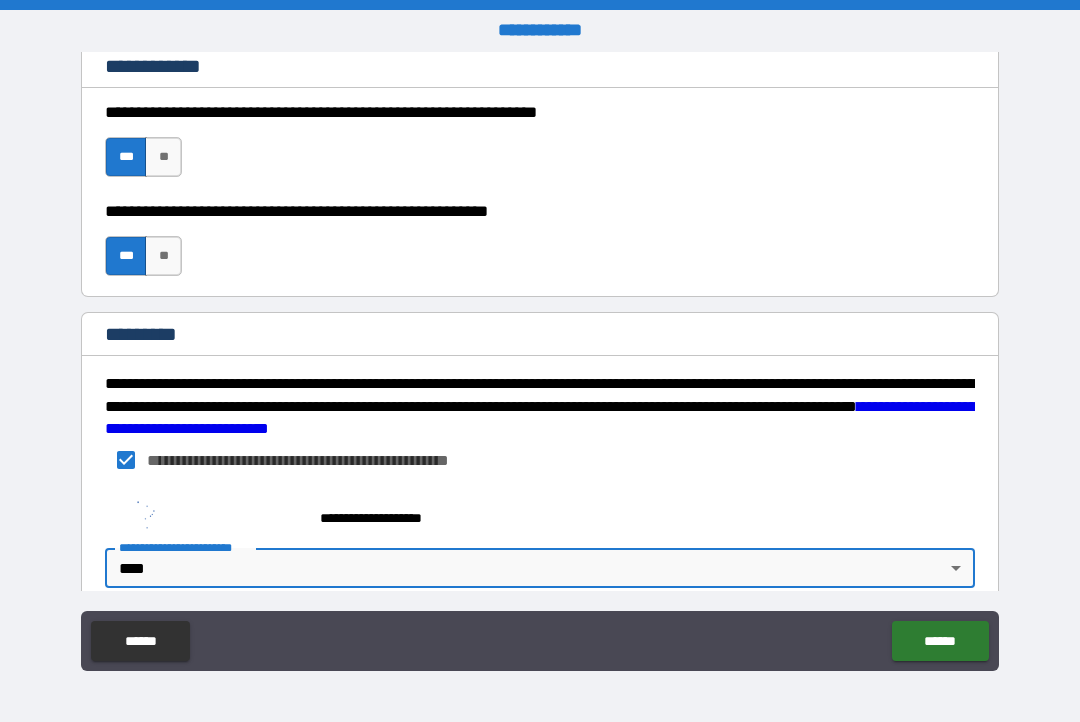 click on "[STREET] [CITY], [STATE] [ZIP]" at bounding box center [540, 361] 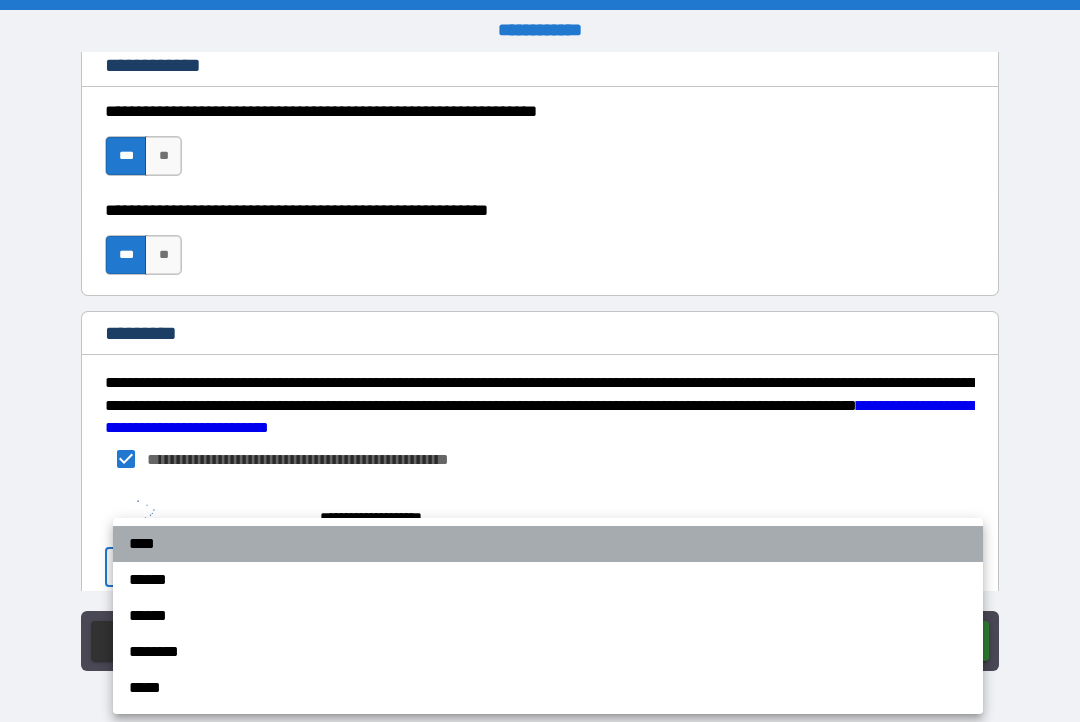 click on "****" at bounding box center [548, 544] 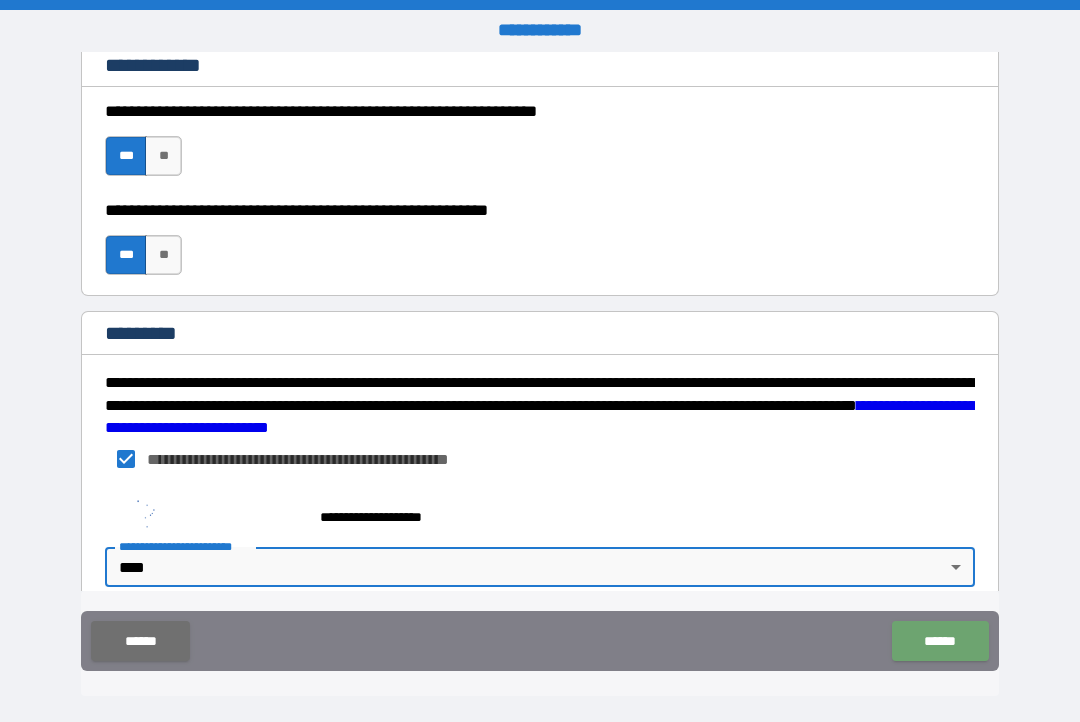 click on "******" at bounding box center [940, 641] 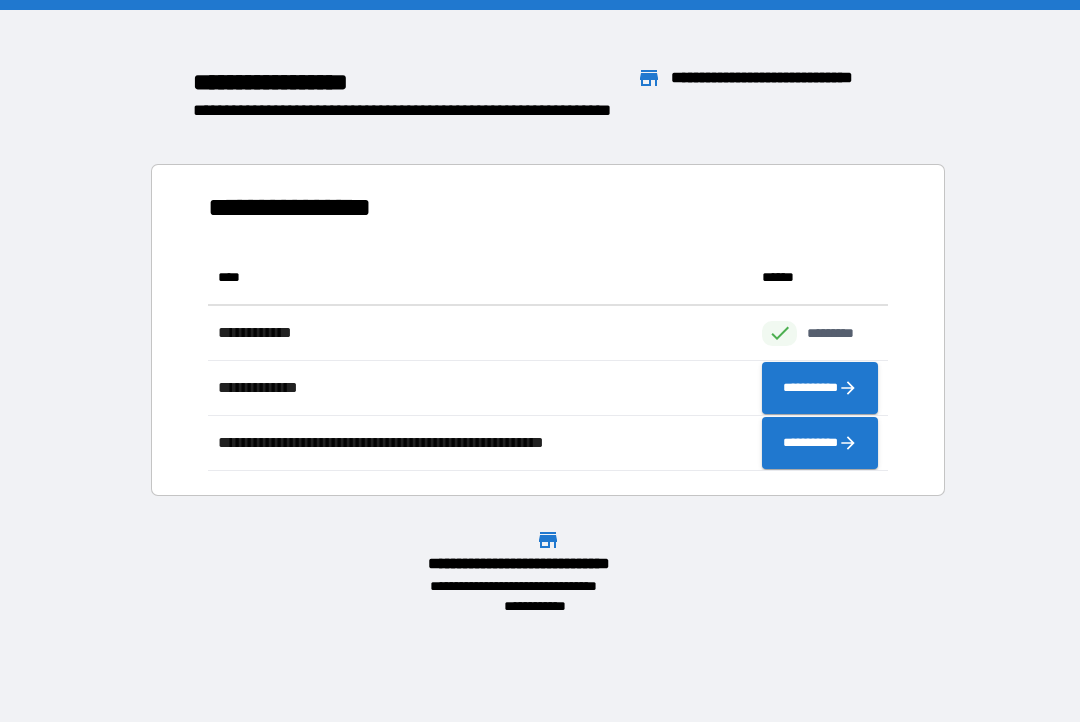 scroll, scrollTop: 1, scrollLeft: 1, axis: both 